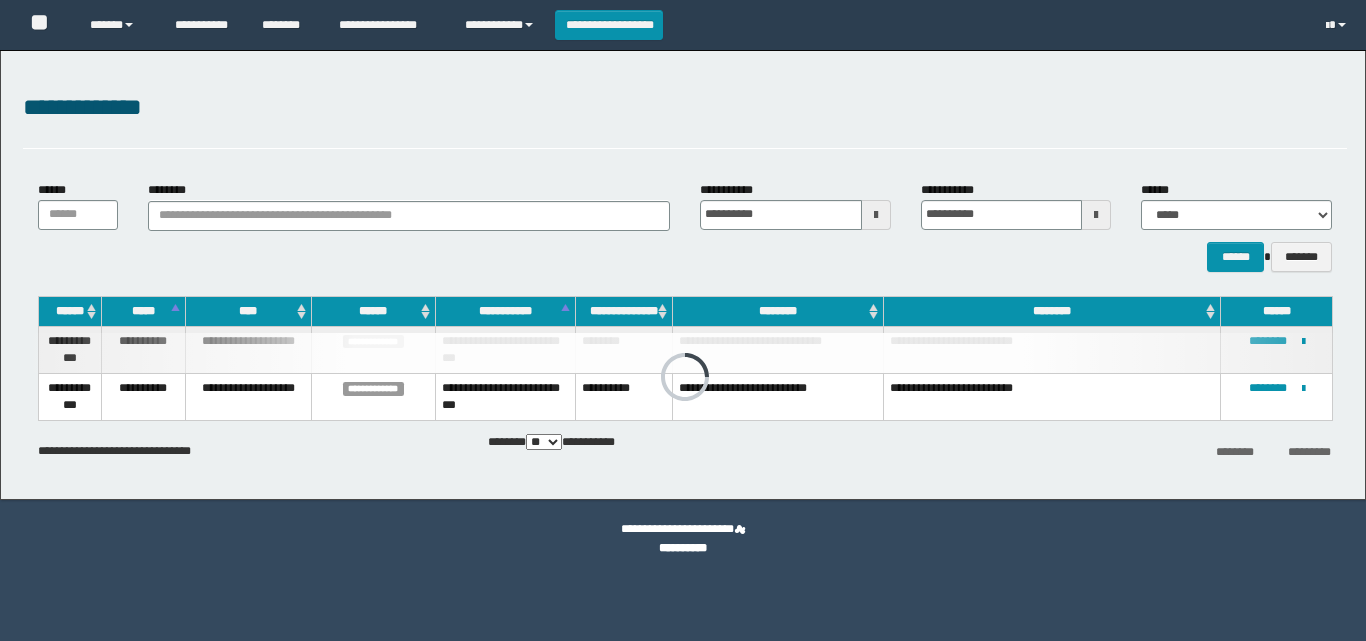 scroll, scrollTop: 0, scrollLeft: 0, axis: both 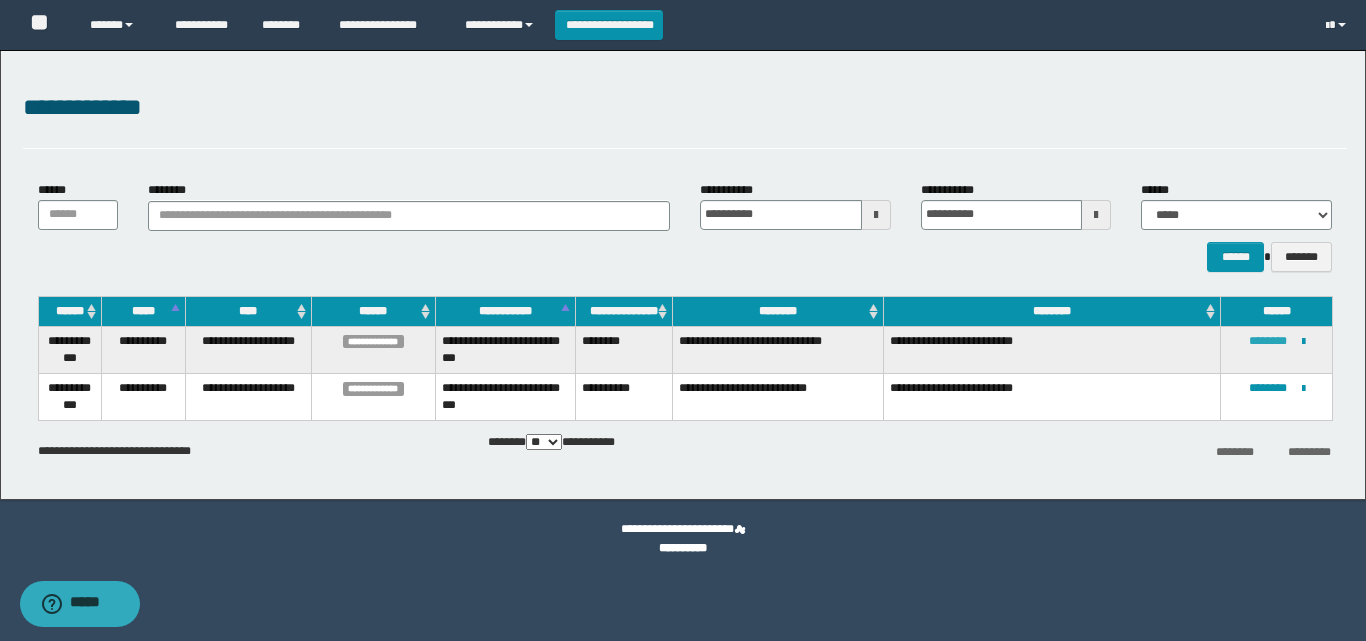 click on "********" at bounding box center [1268, 341] 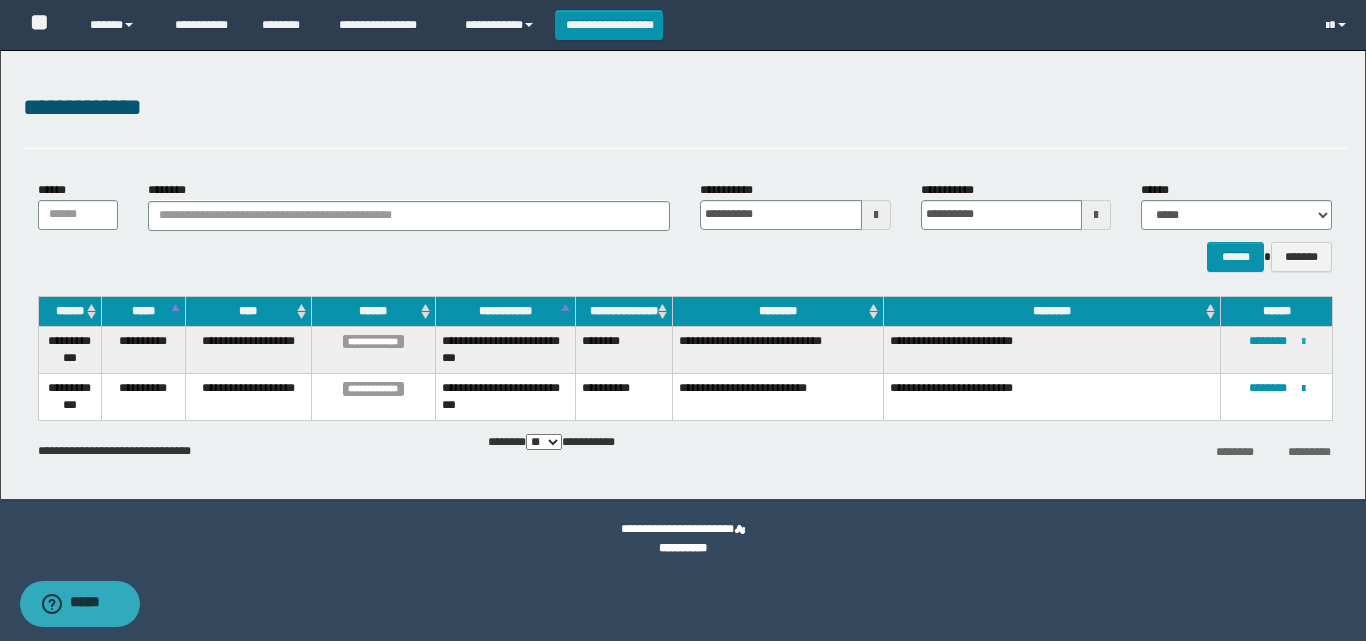 click at bounding box center [1303, 342] 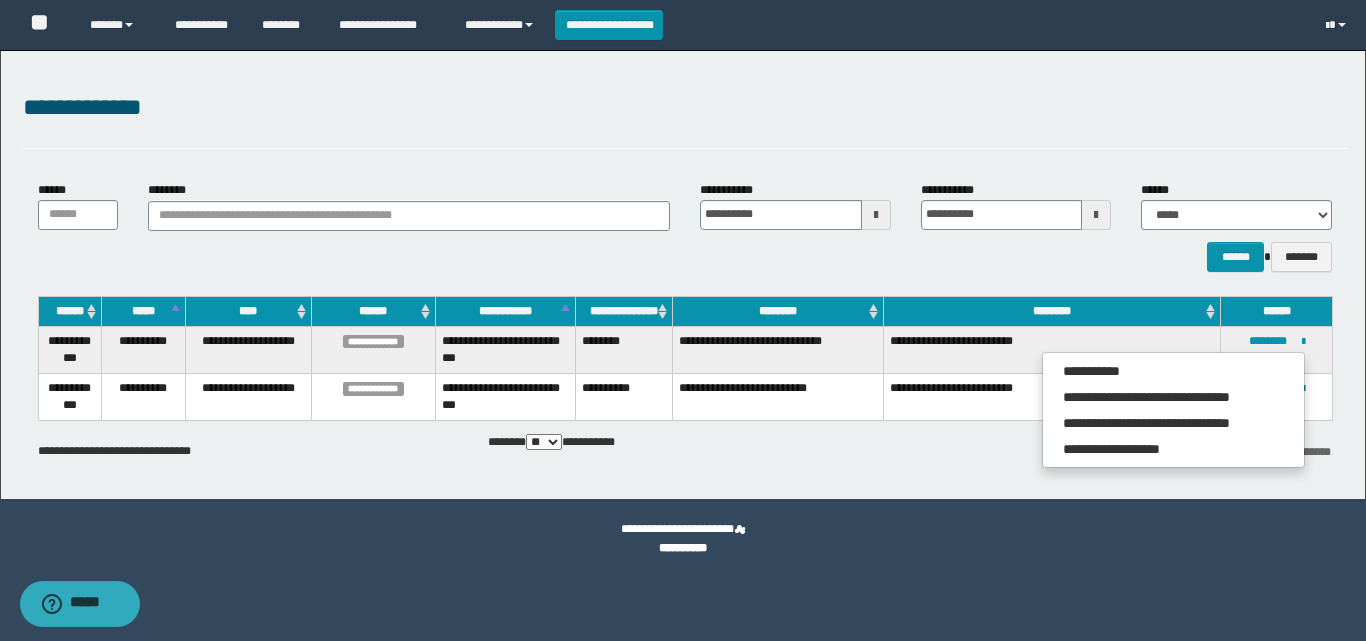click on "********" at bounding box center [624, 349] 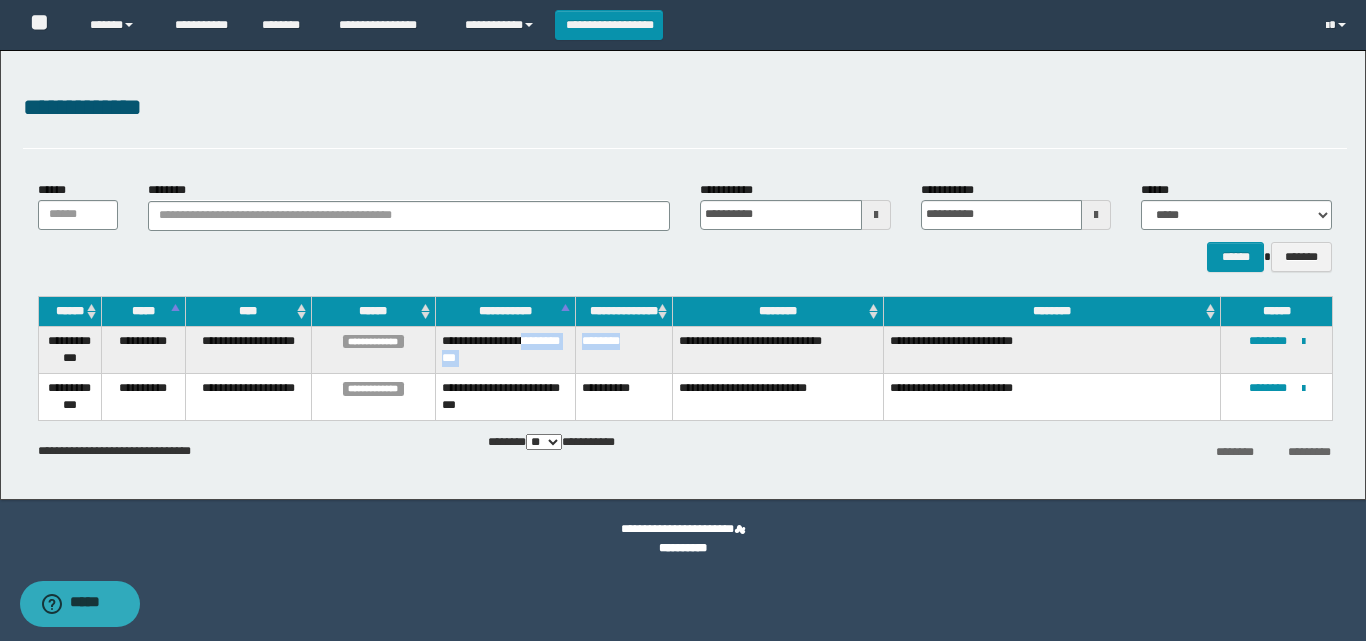 drag, startPoint x: 639, startPoint y: 343, endPoint x: 555, endPoint y: 343, distance: 84 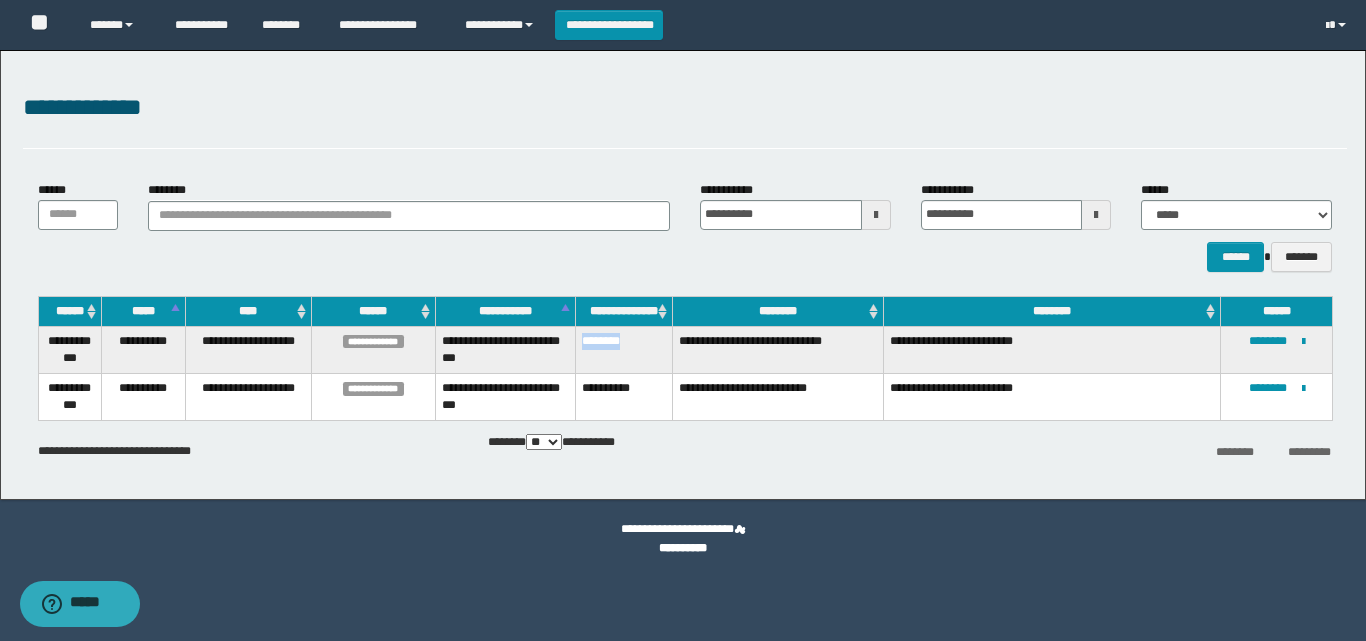 drag, startPoint x: 639, startPoint y: 342, endPoint x: 597, endPoint y: 342, distance: 42 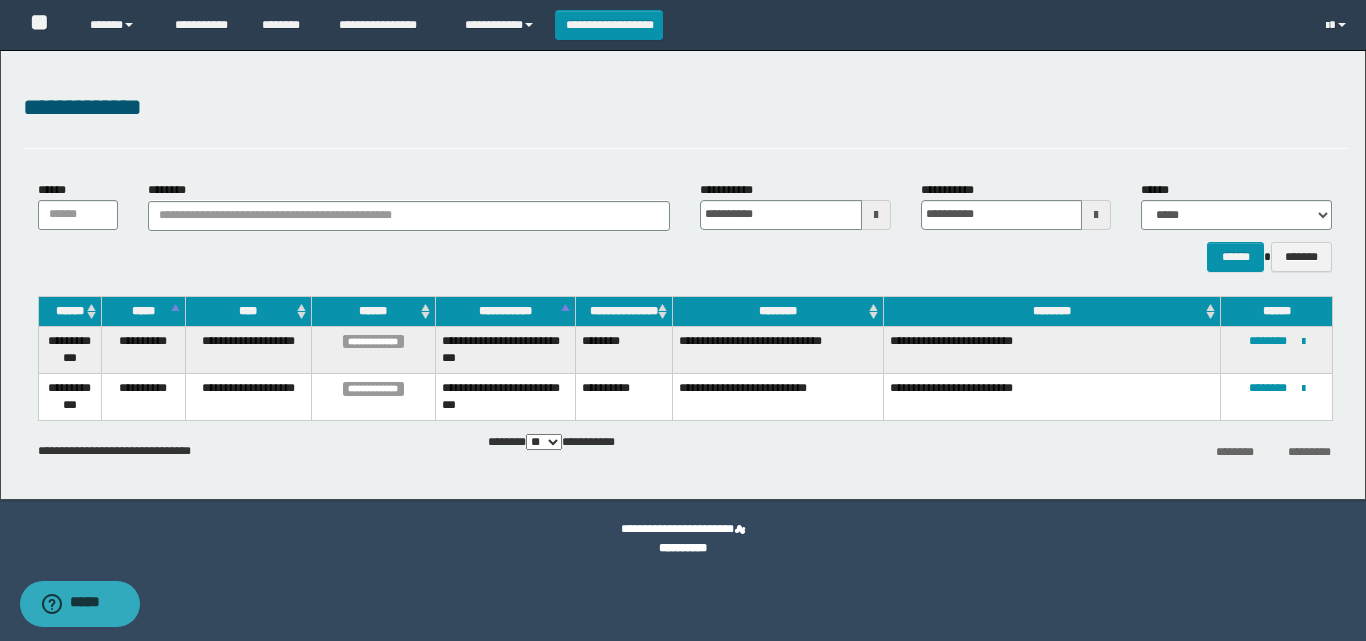 drag, startPoint x: 597, startPoint y: 342, endPoint x: 583, endPoint y: 362, distance: 24.41311 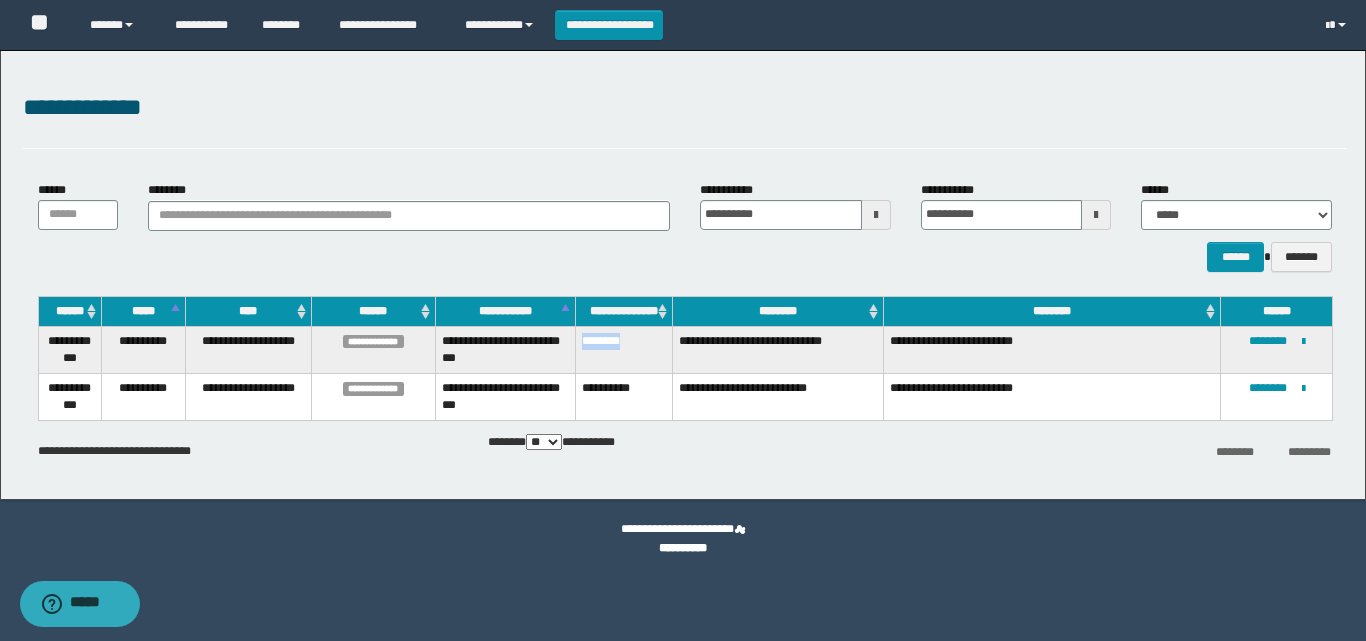 drag, startPoint x: 582, startPoint y: 337, endPoint x: 636, endPoint y: 337, distance: 54 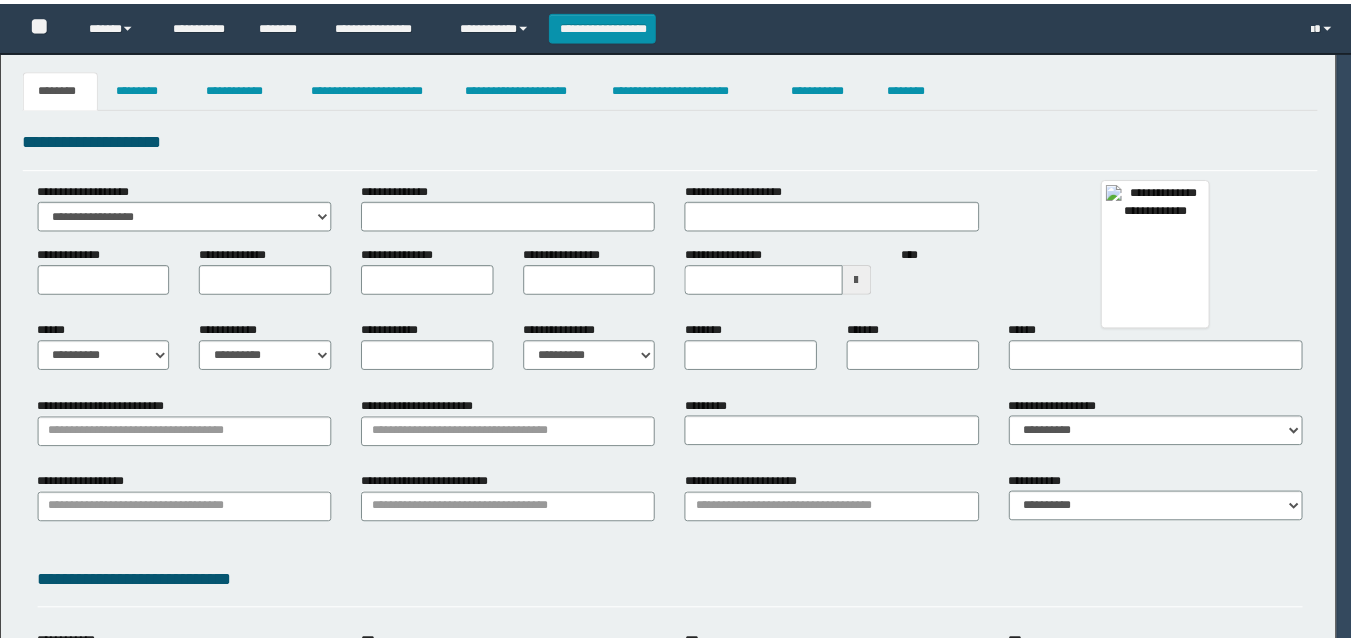 scroll, scrollTop: 0, scrollLeft: 0, axis: both 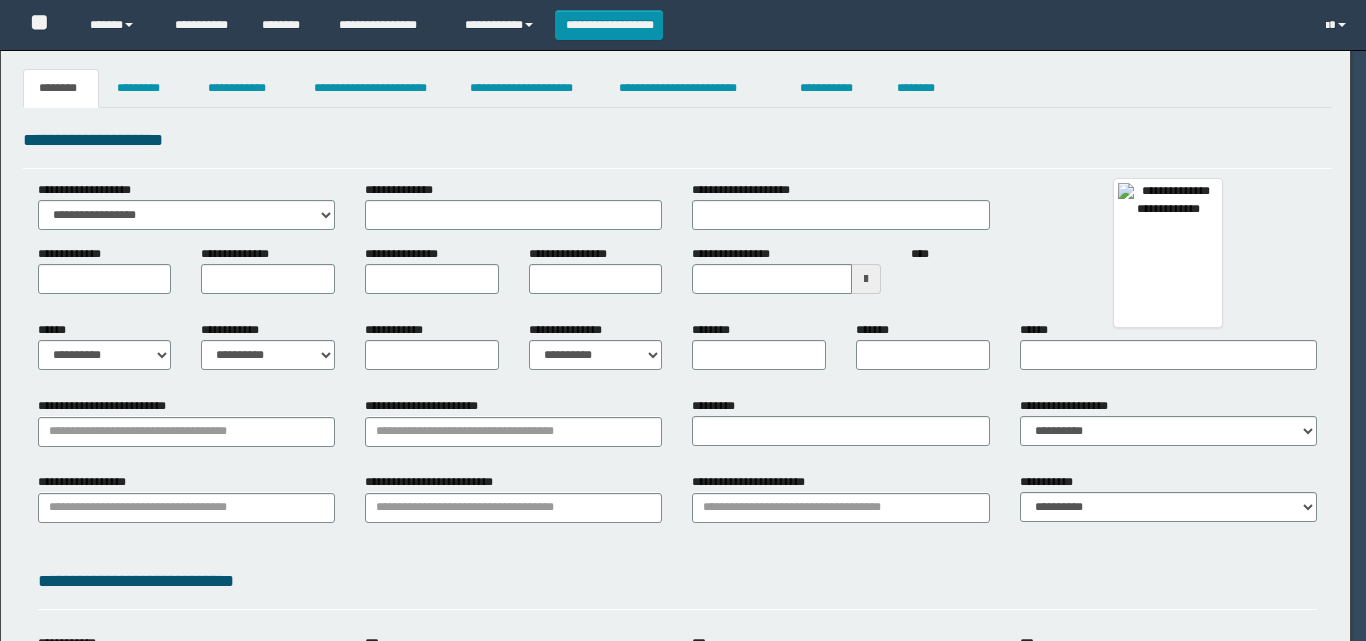 type on "**********" 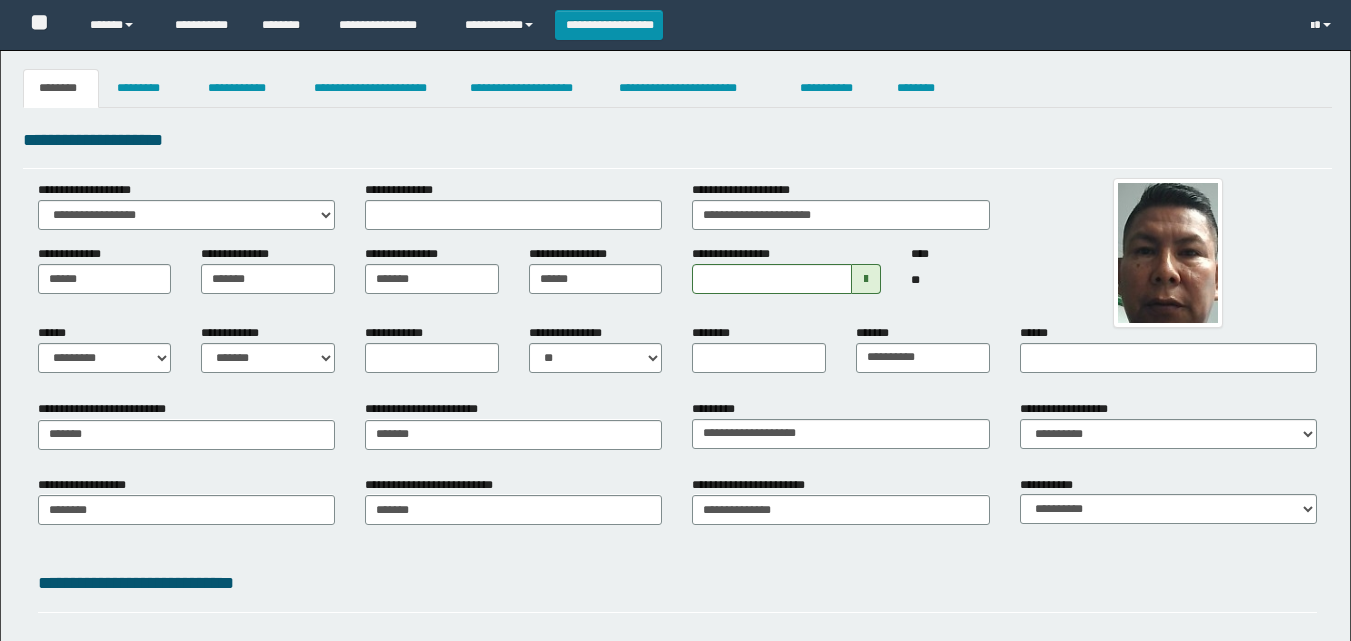 scroll, scrollTop: 0, scrollLeft: 0, axis: both 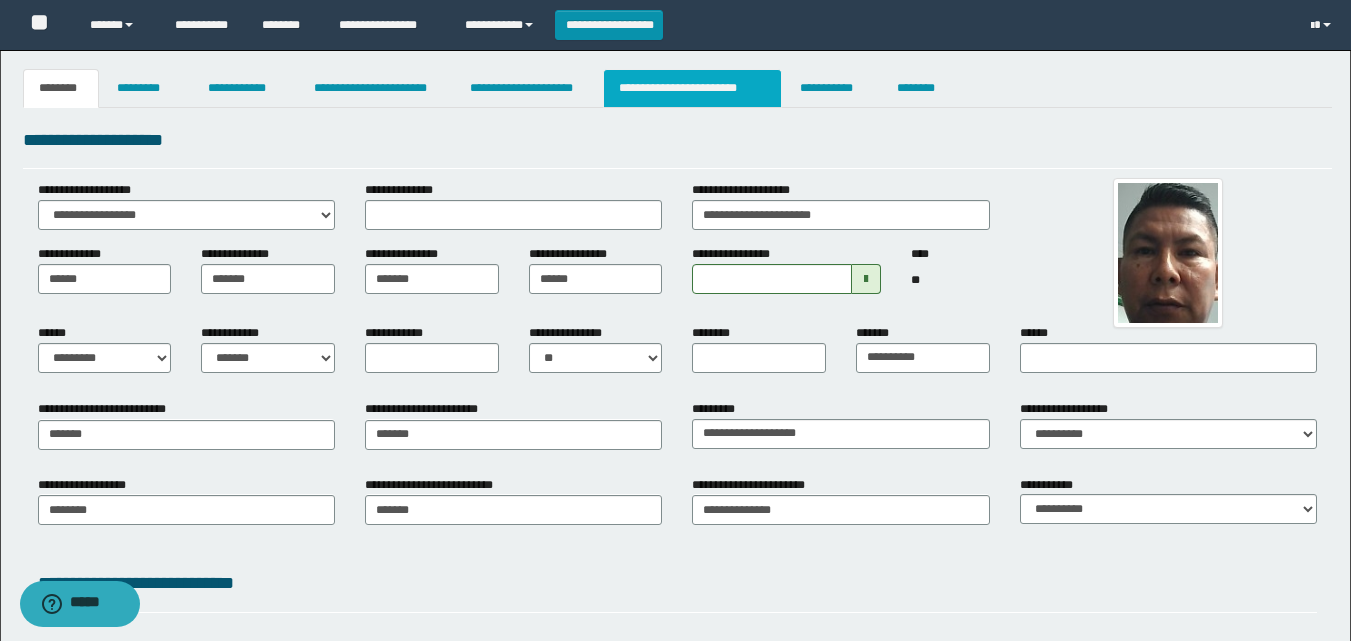 click on "**********" at bounding box center (693, 88) 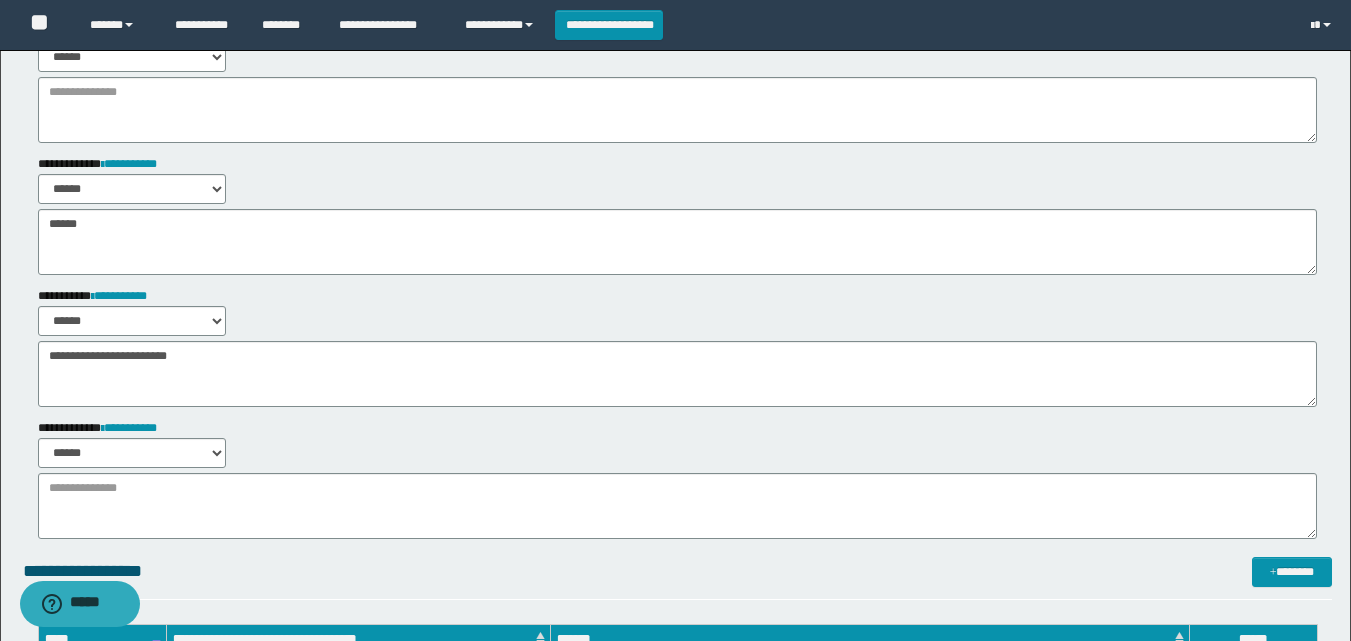 scroll, scrollTop: 300, scrollLeft: 0, axis: vertical 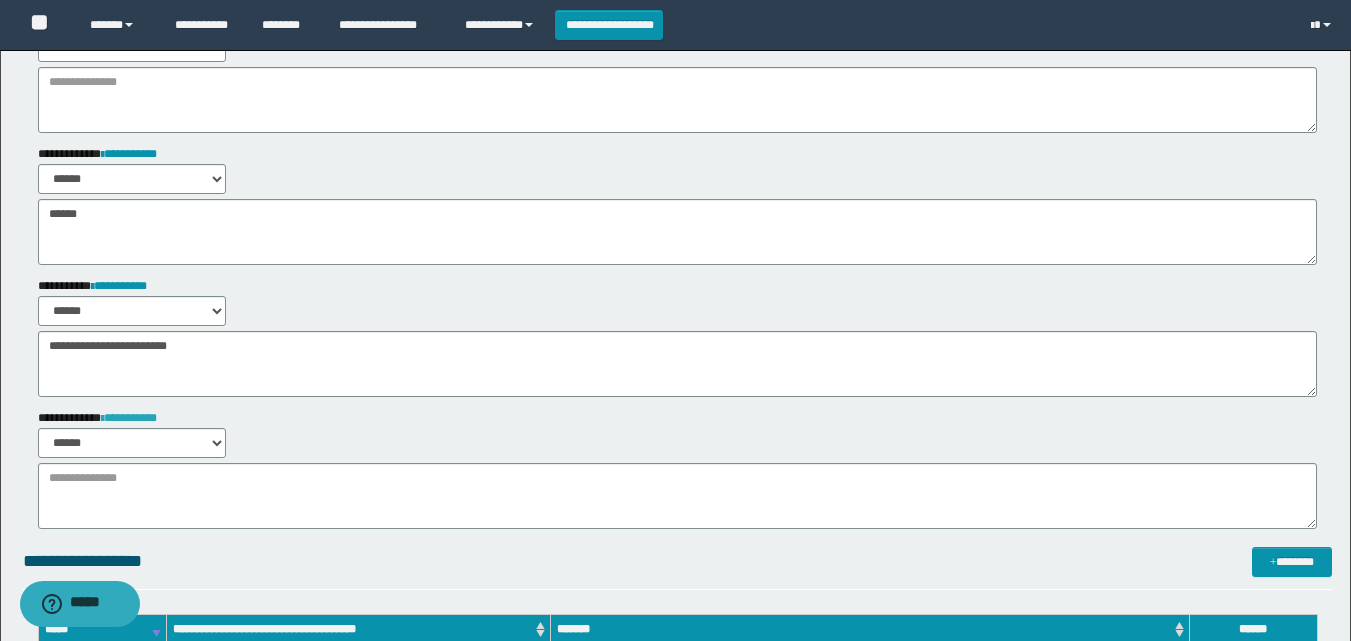 click on "**********" at bounding box center [129, 418] 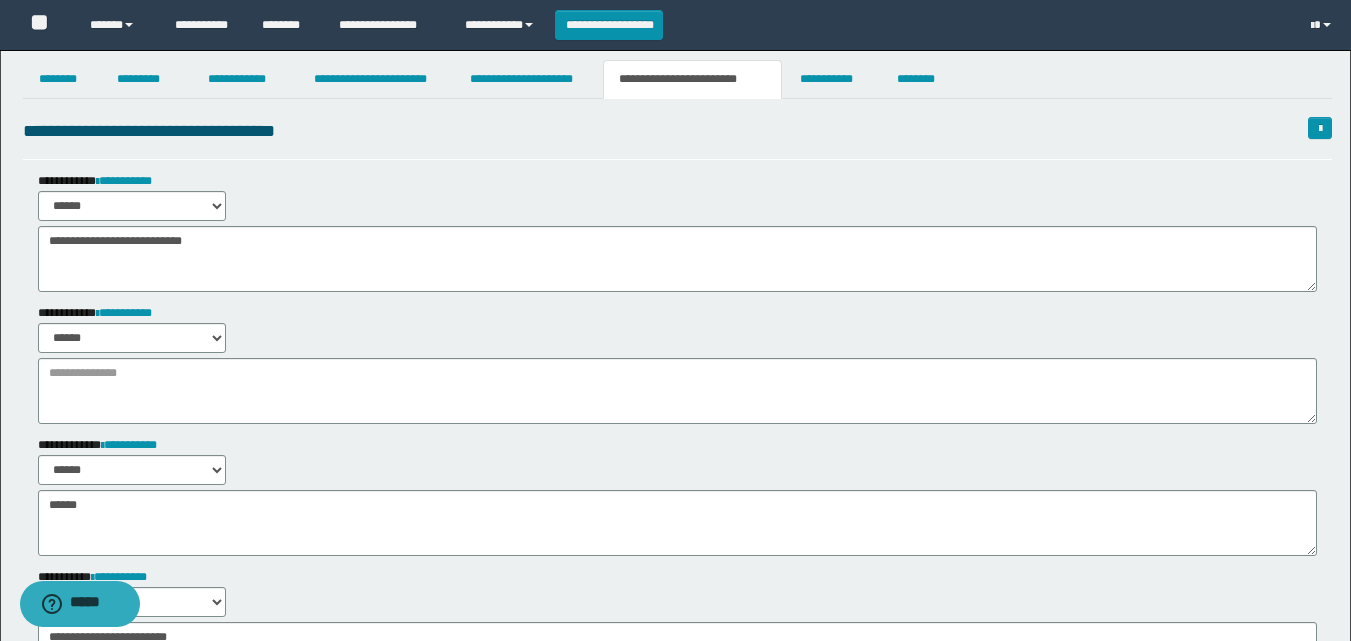 scroll, scrollTop: 0, scrollLeft: 0, axis: both 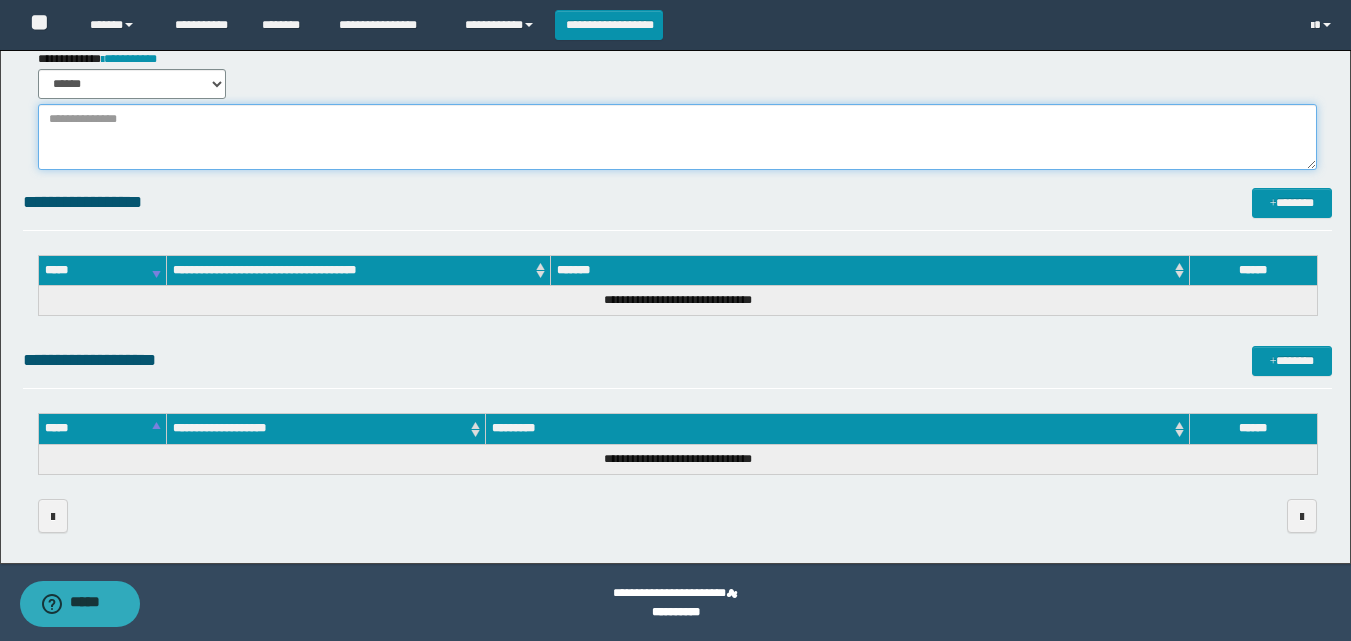 click at bounding box center (677, 137) 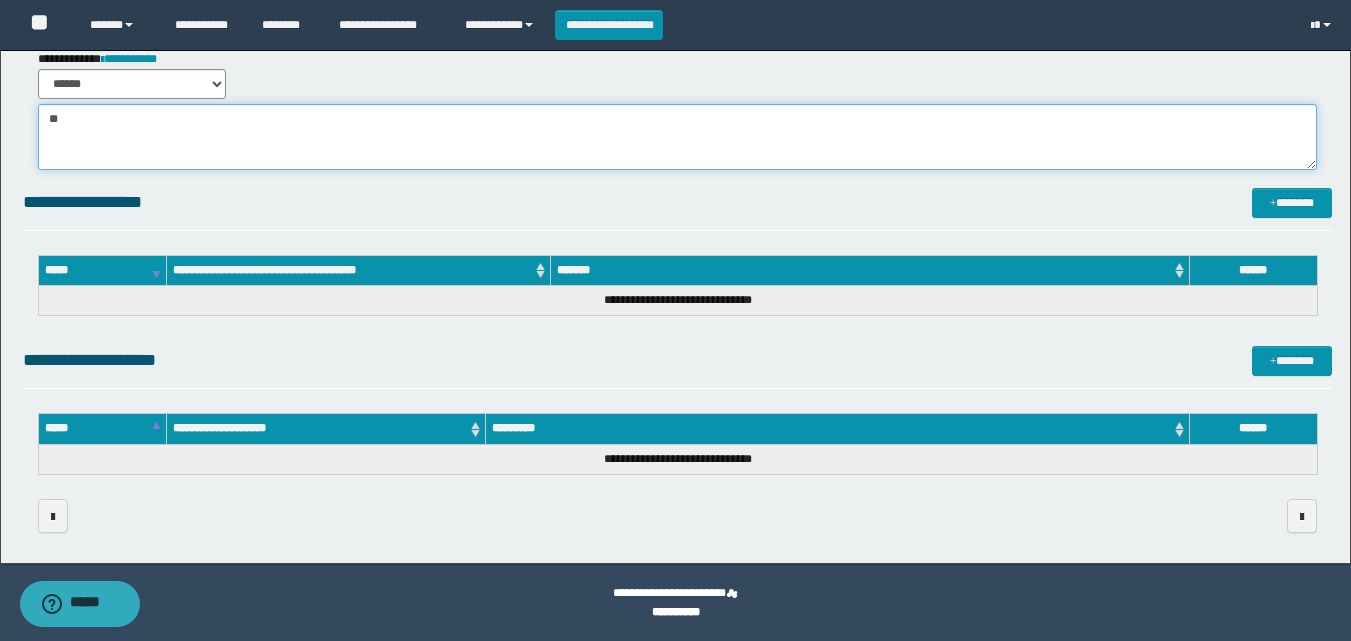 type on "*" 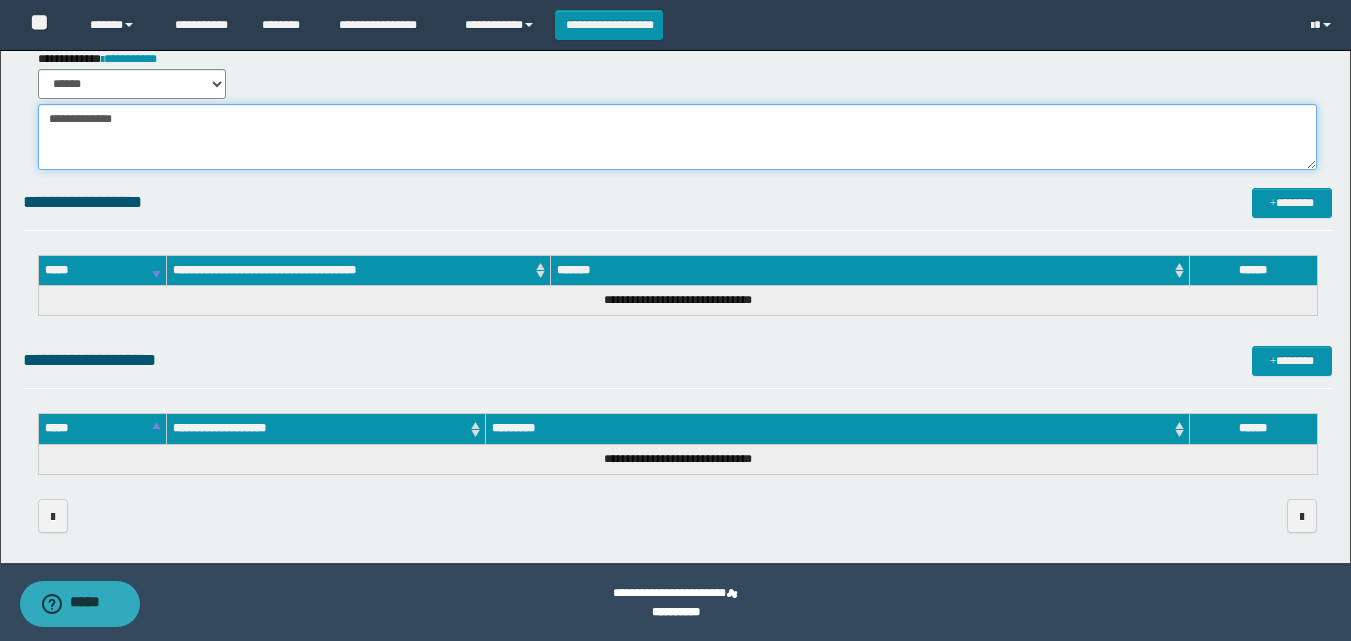 paste on "**********" 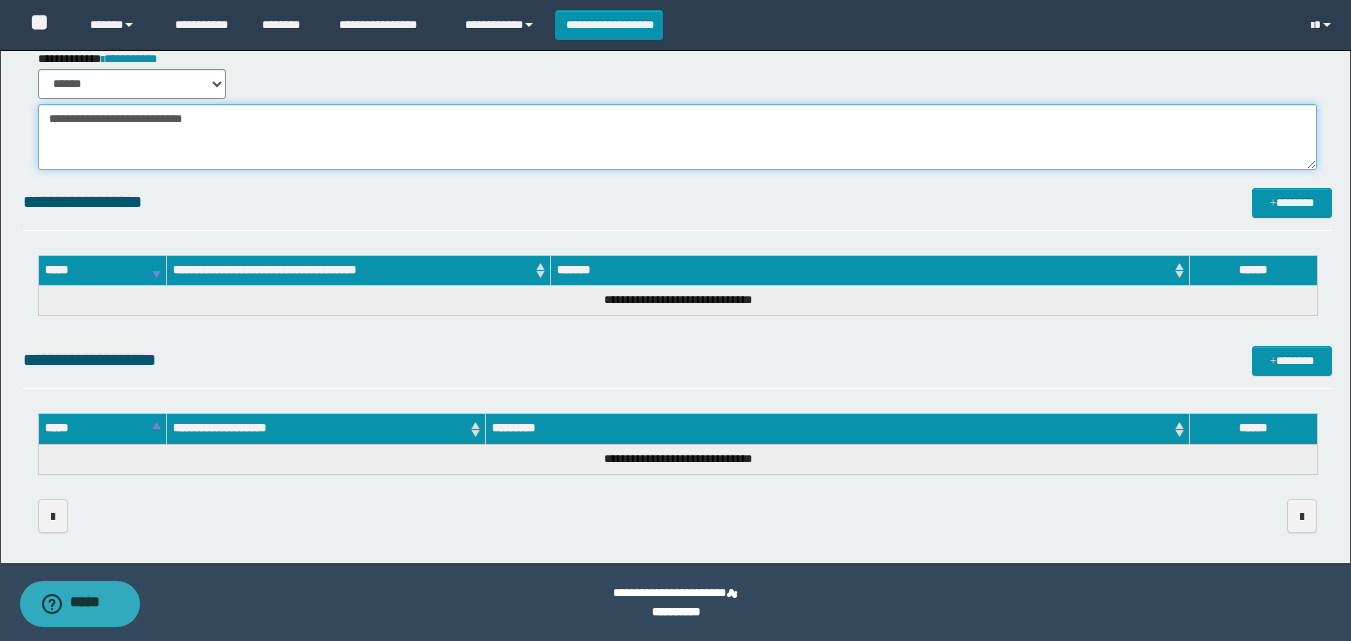 click on "**********" at bounding box center (677, 137) 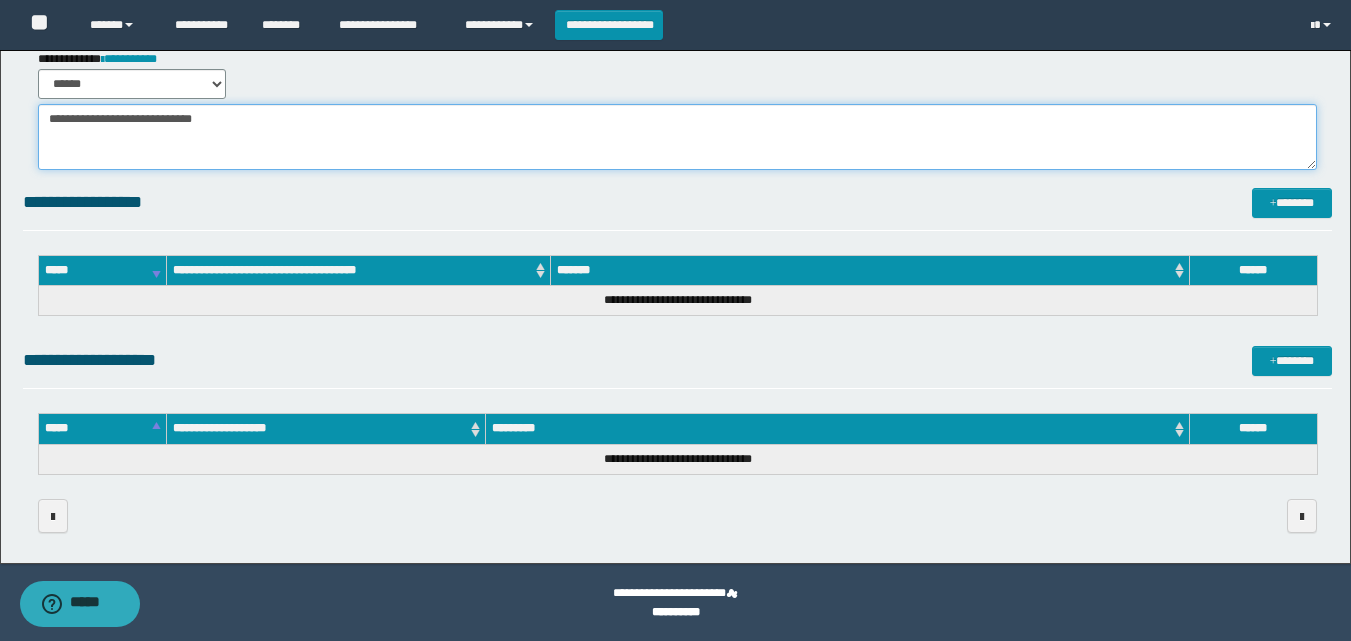 click on "**********" at bounding box center (677, 137) 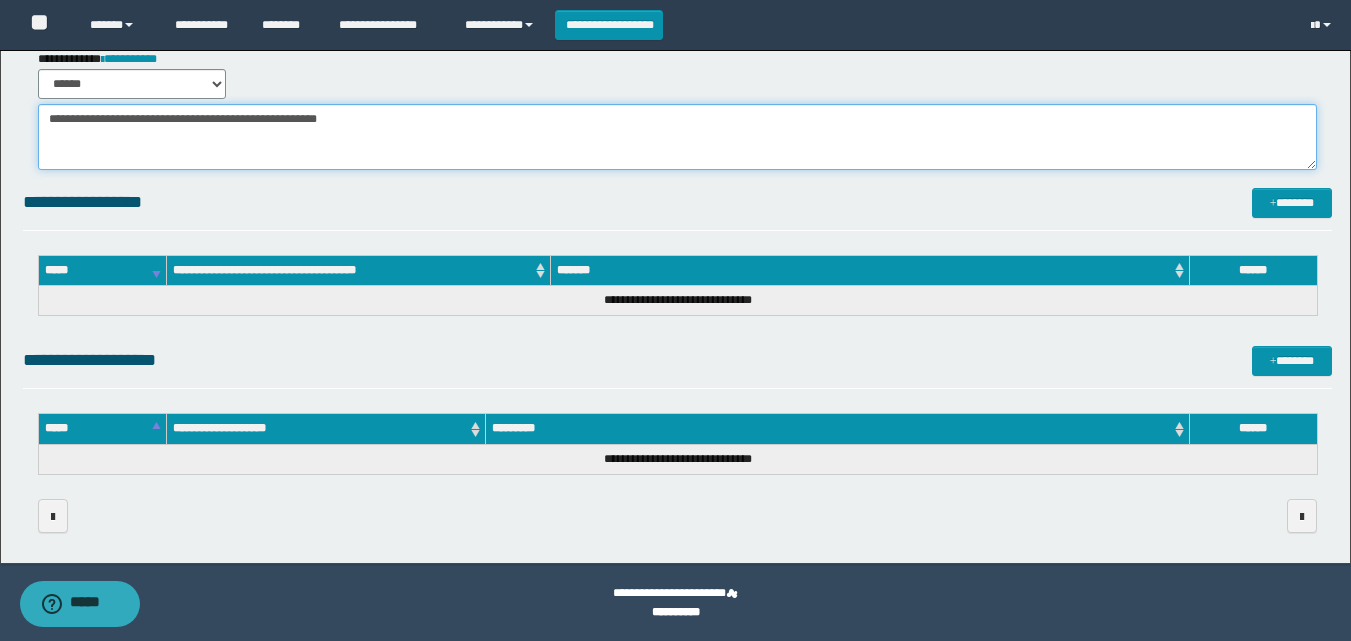 click on "**********" at bounding box center [677, 137] 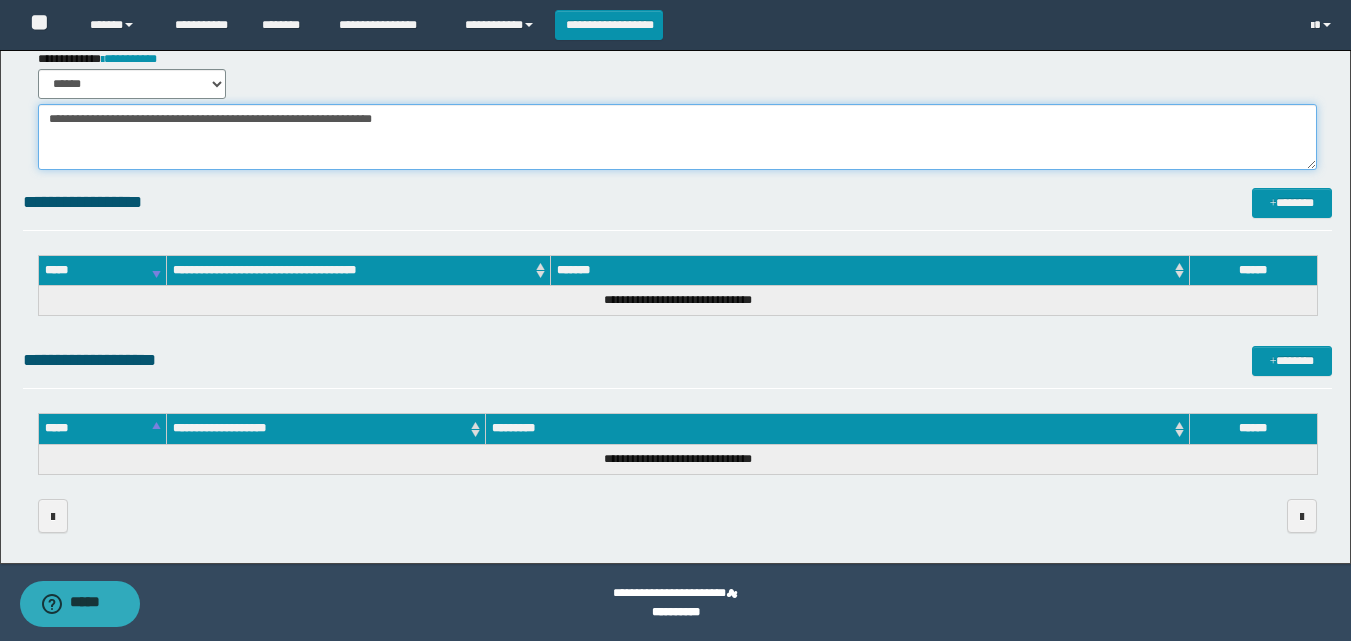click on "**********" at bounding box center (677, 137) 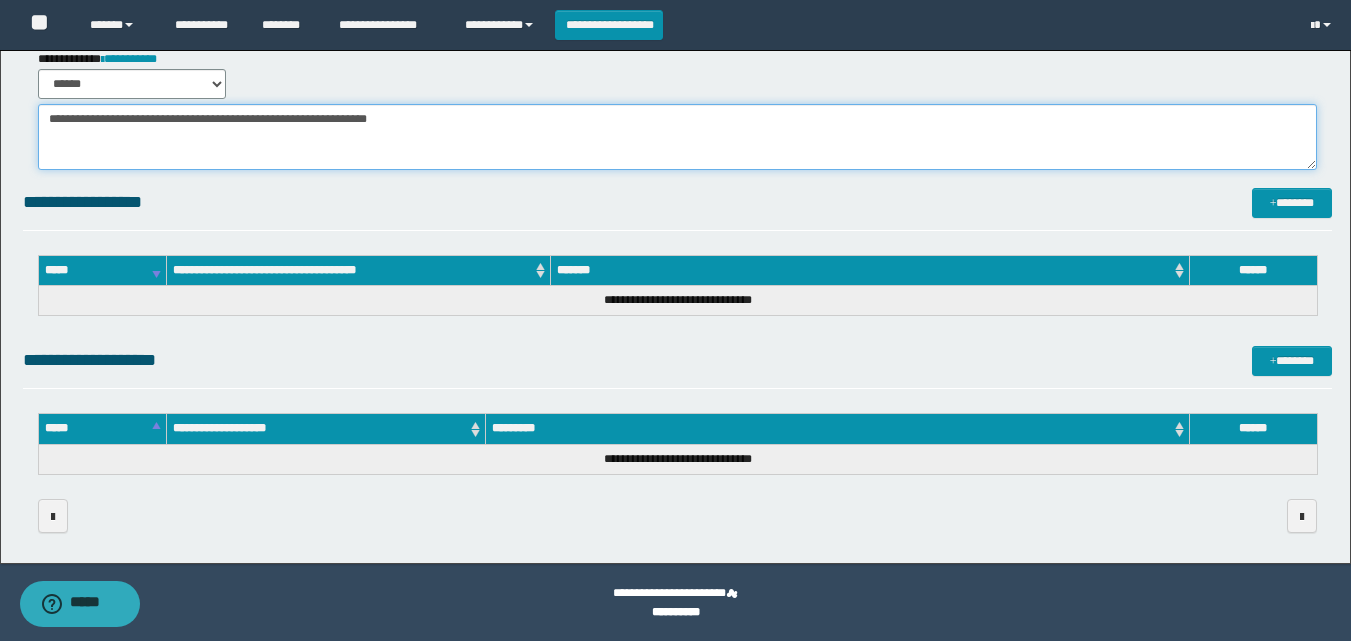 click on "**********" at bounding box center (677, 137) 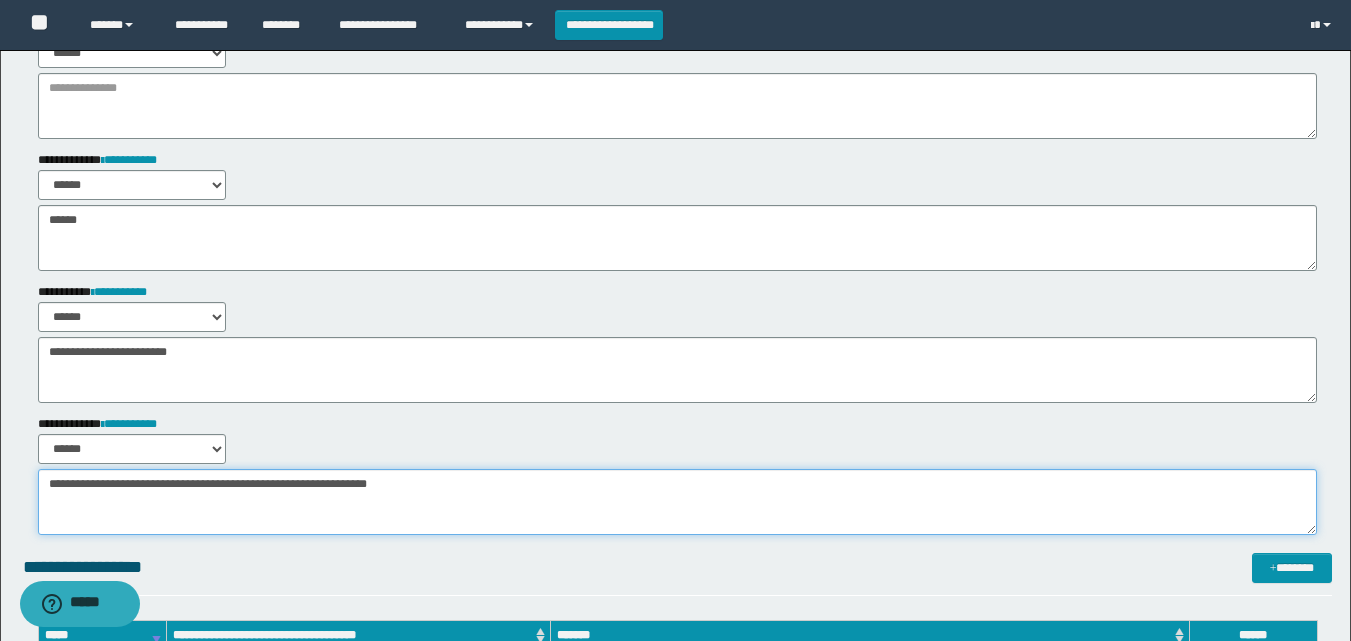 scroll, scrollTop: 259, scrollLeft: 0, axis: vertical 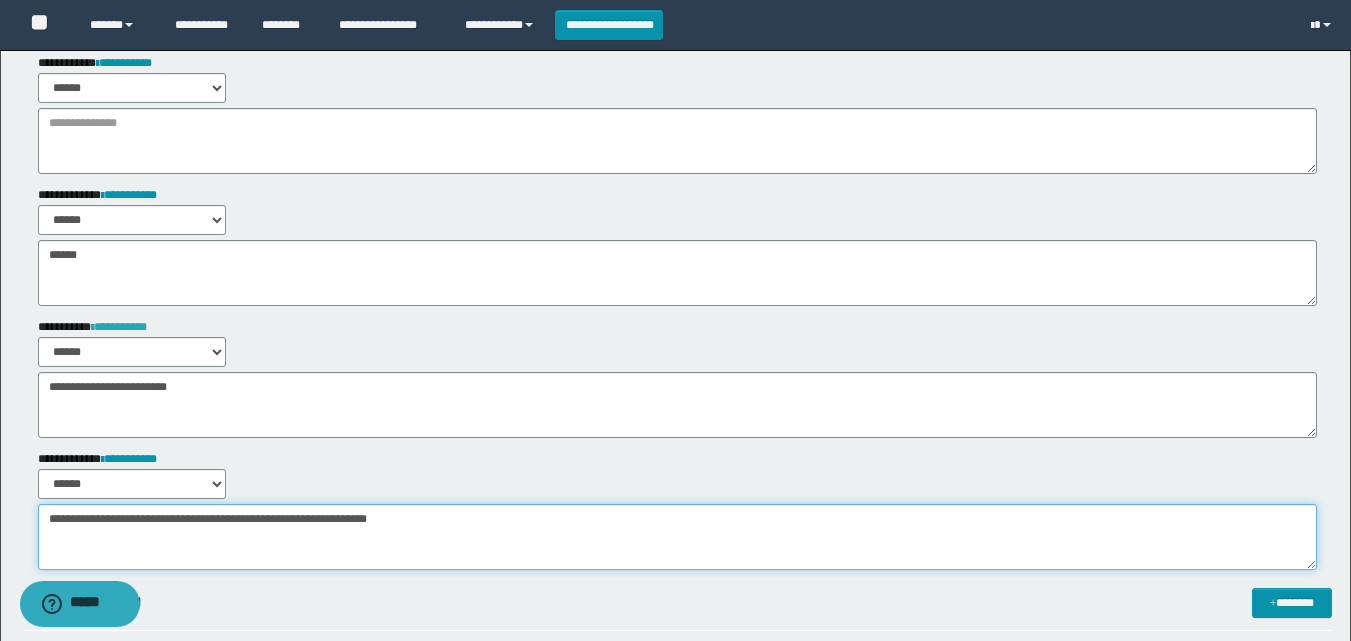 type on "**********" 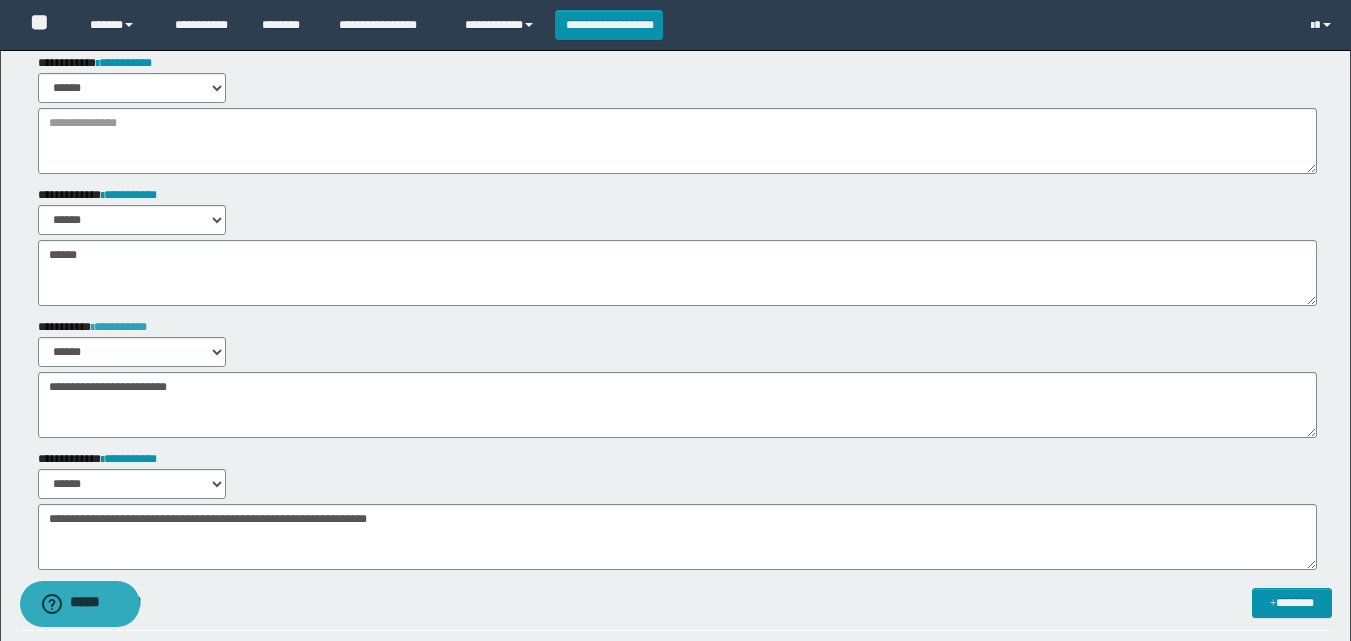click on "**********" at bounding box center (119, 327) 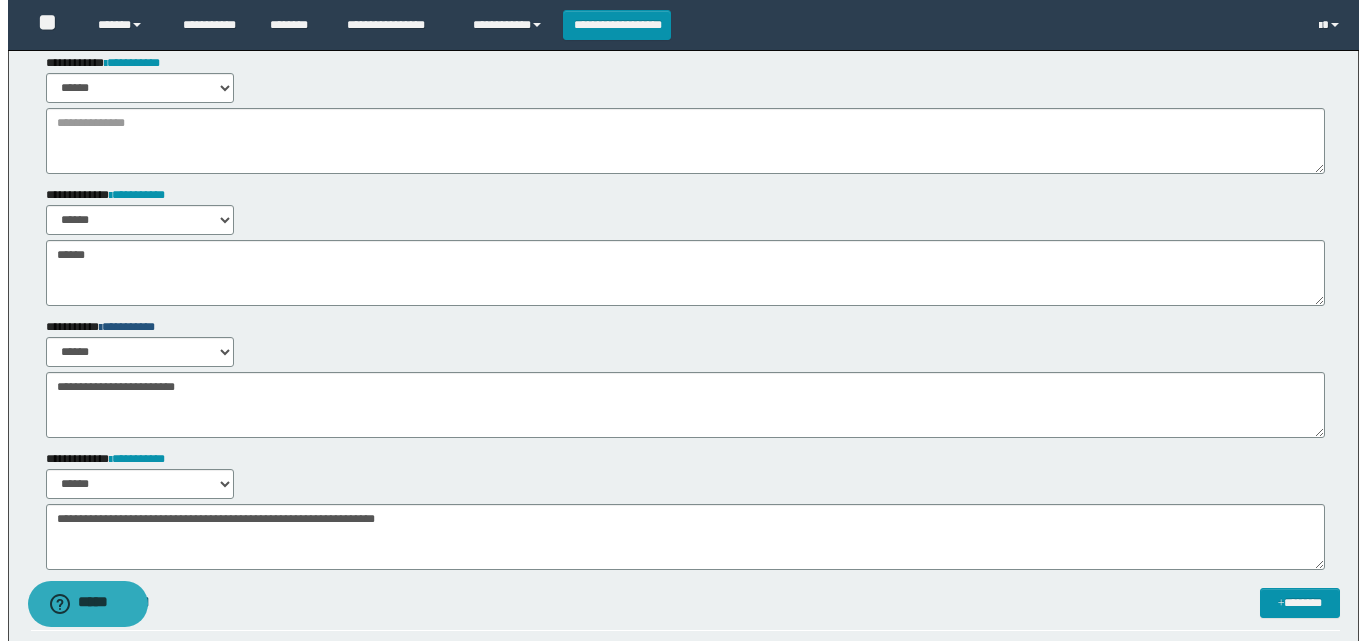 scroll, scrollTop: 0, scrollLeft: 0, axis: both 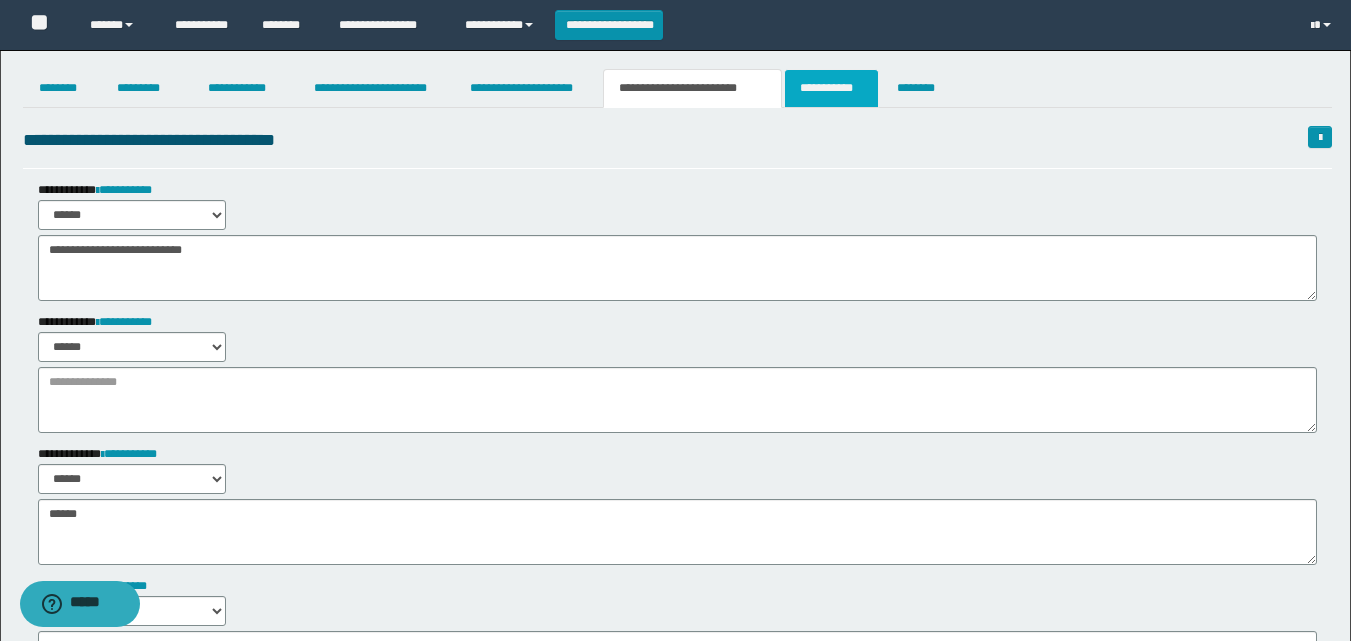 click on "**********" at bounding box center [831, 88] 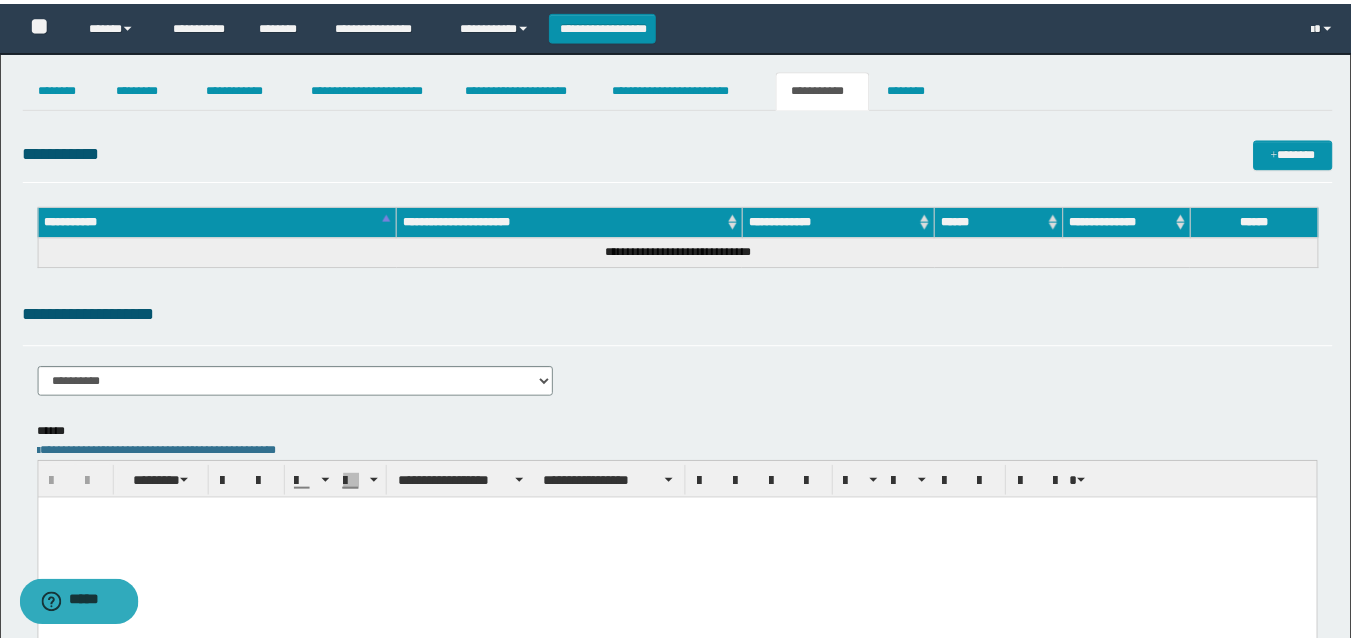 scroll, scrollTop: 0, scrollLeft: 0, axis: both 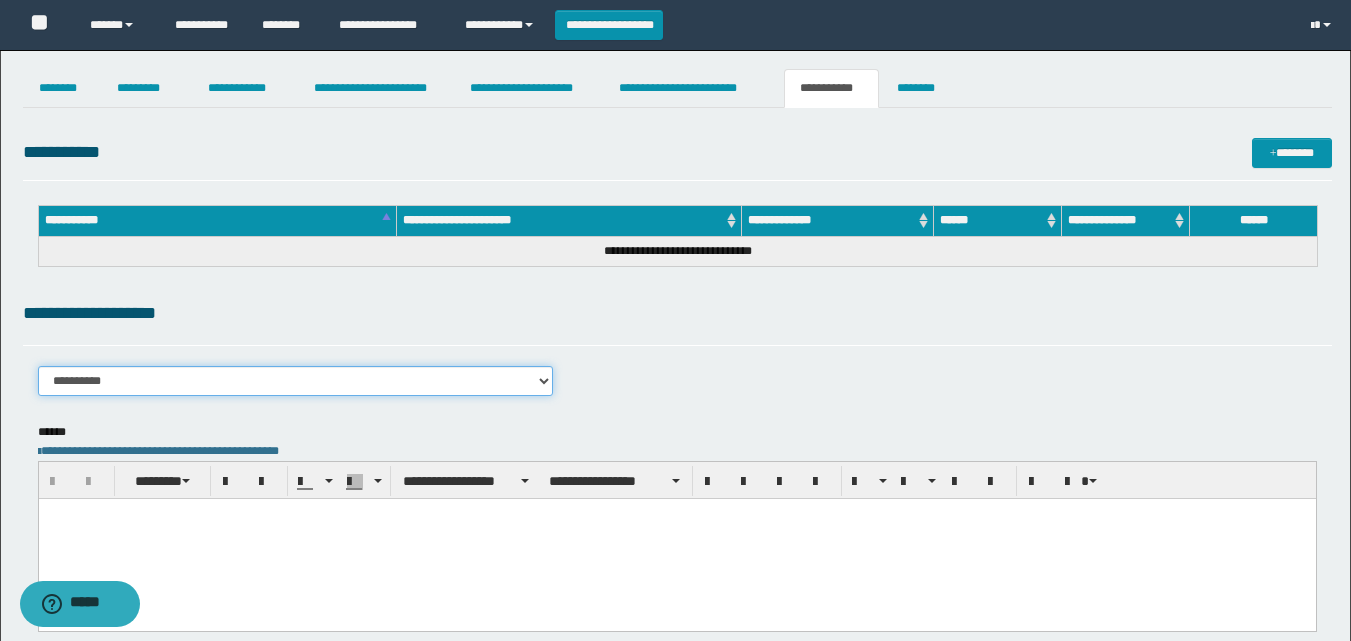 click on "**********" at bounding box center (296, 381) 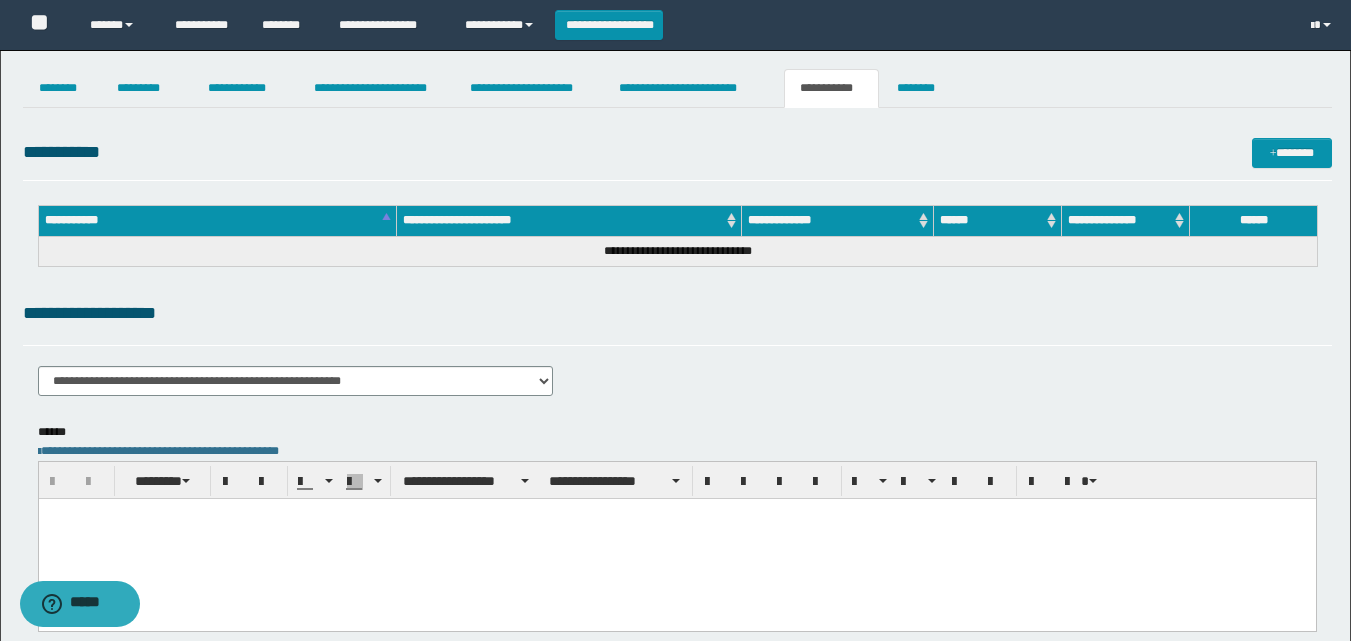 click at bounding box center [676, 538] 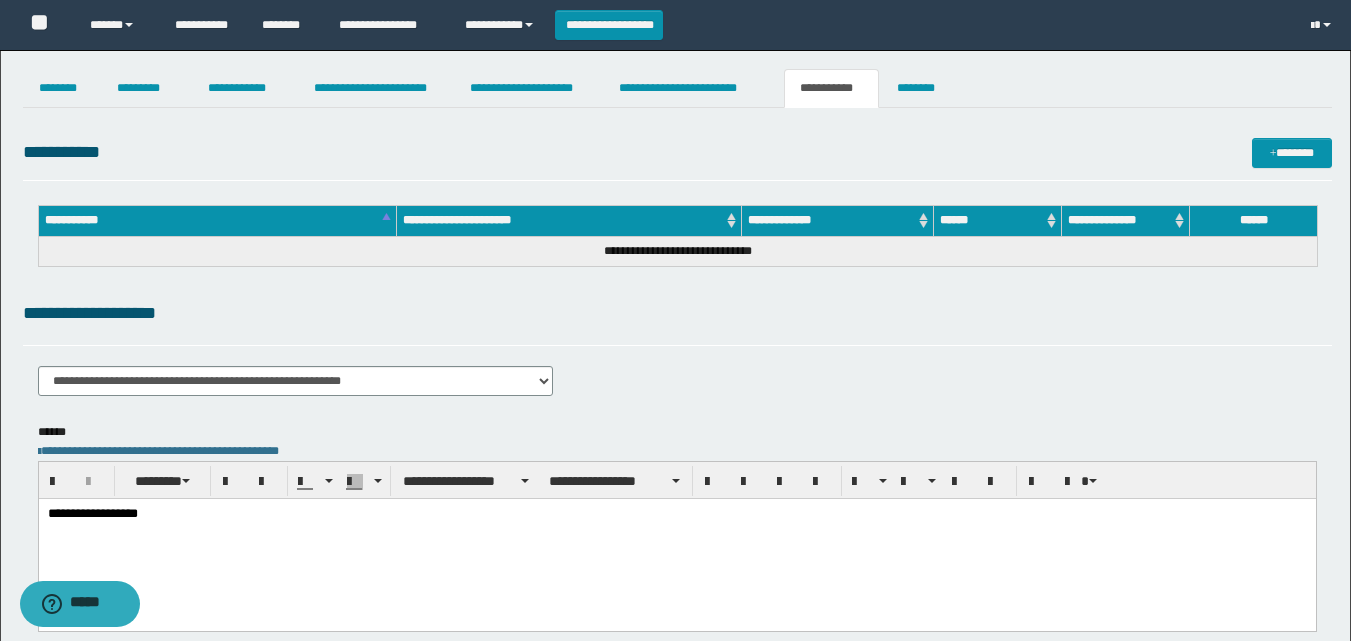 click on "**********" at bounding box center (676, 514) 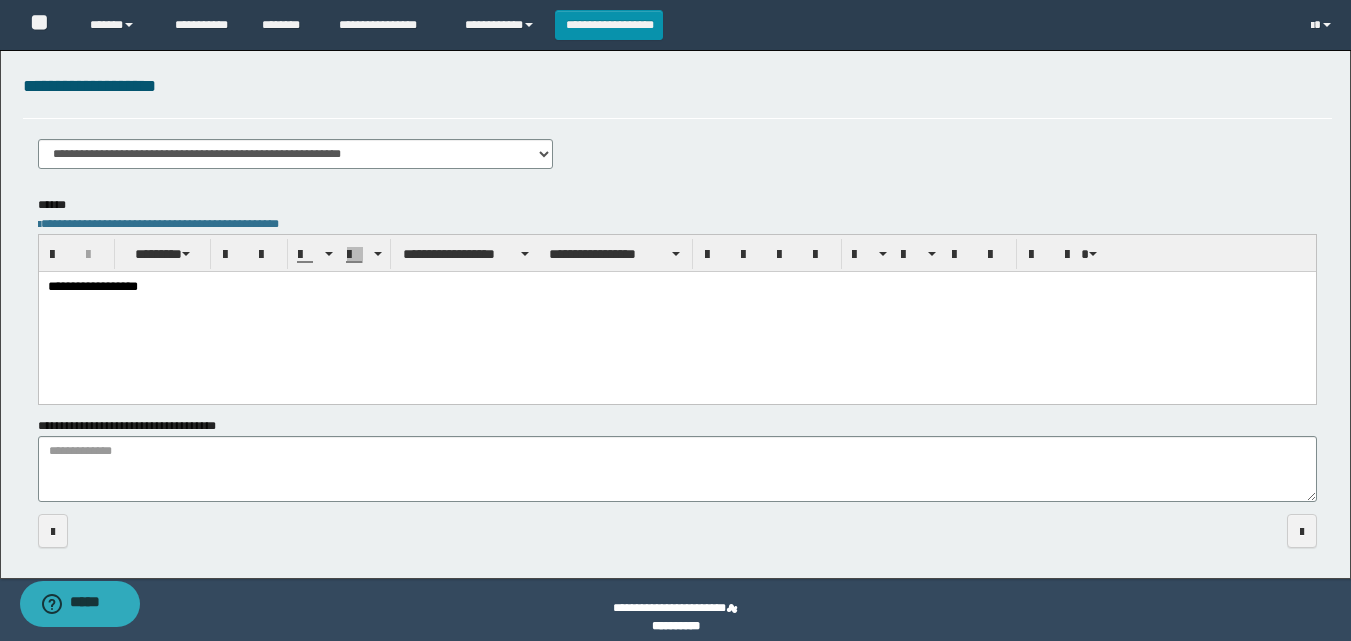 scroll, scrollTop: 242, scrollLeft: 0, axis: vertical 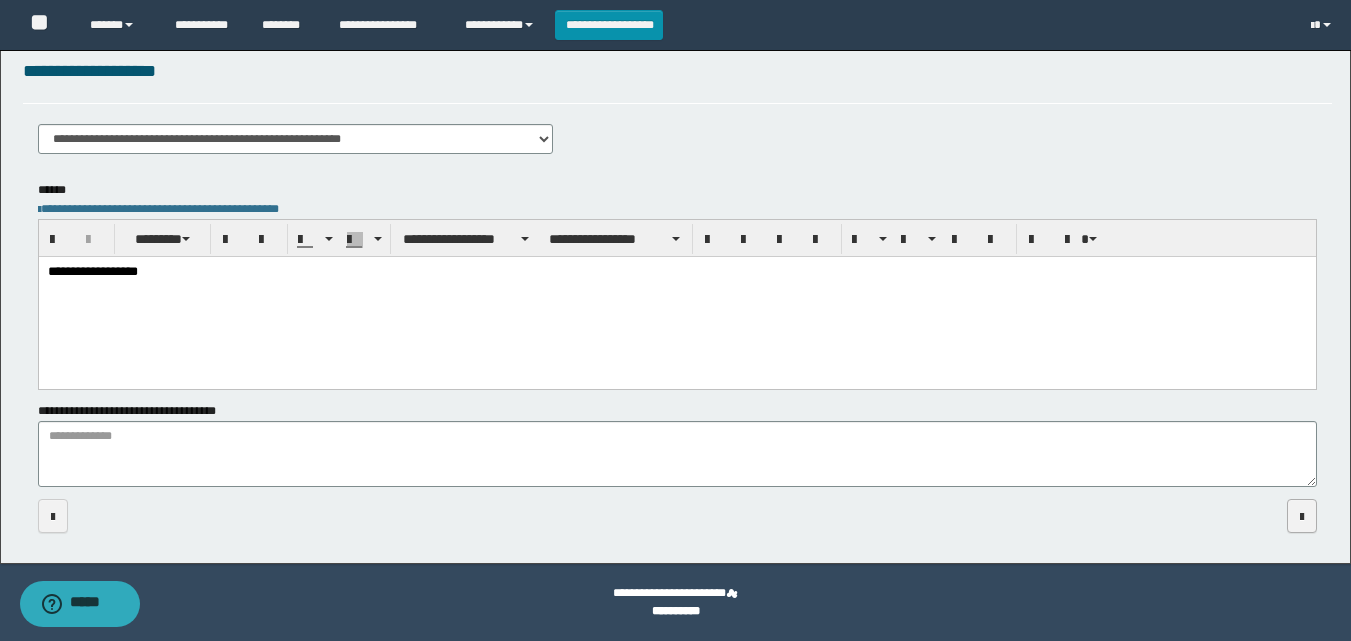 click at bounding box center [1302, 516] 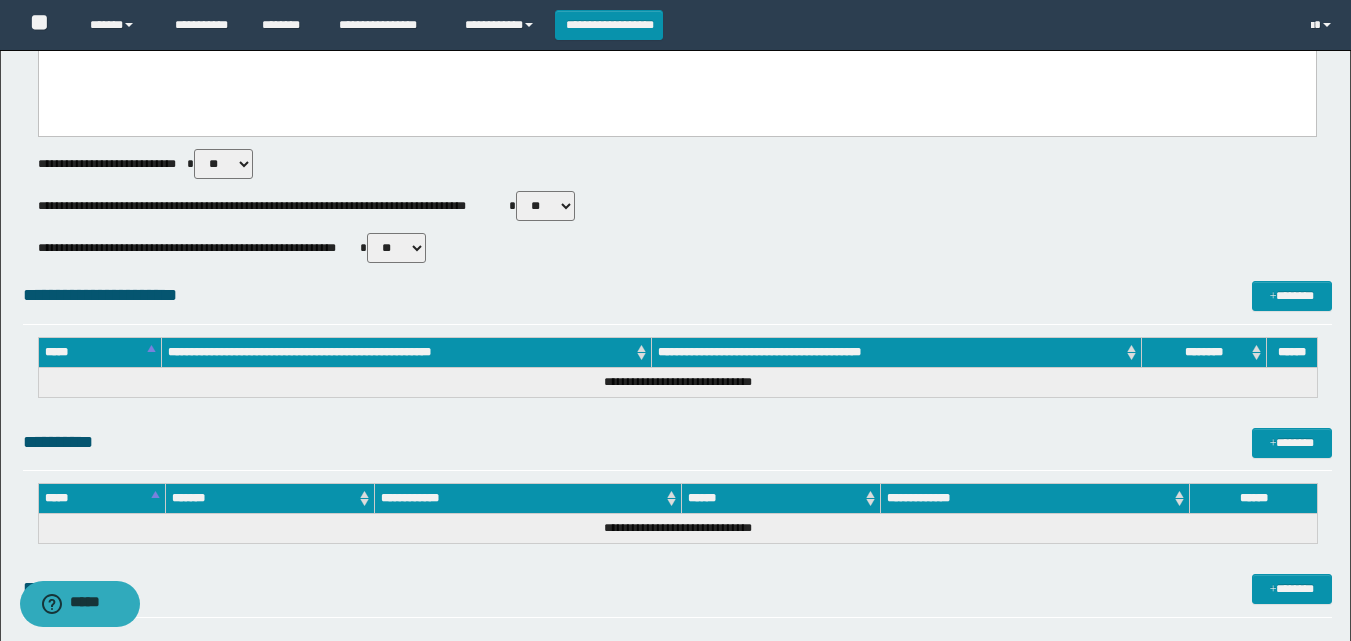 scroll, scrollTop: 900, scrollLeft: 0, axis: vertical 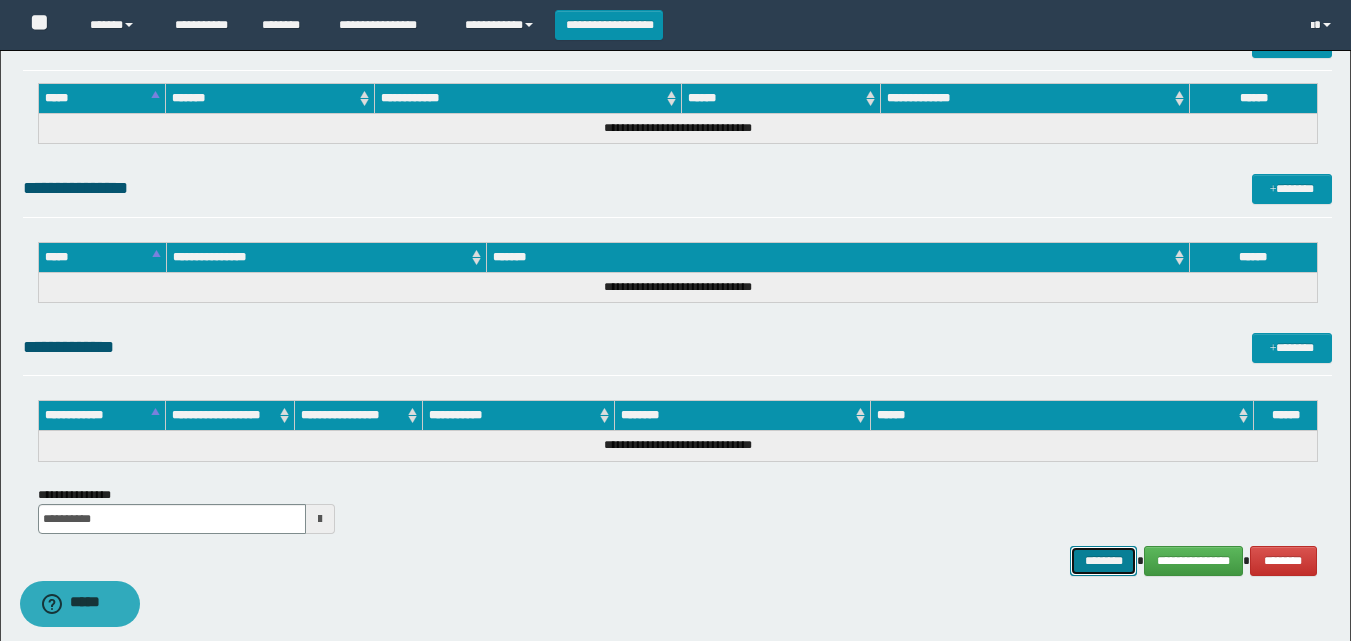click on "********" at bounding box center [1104, 561] 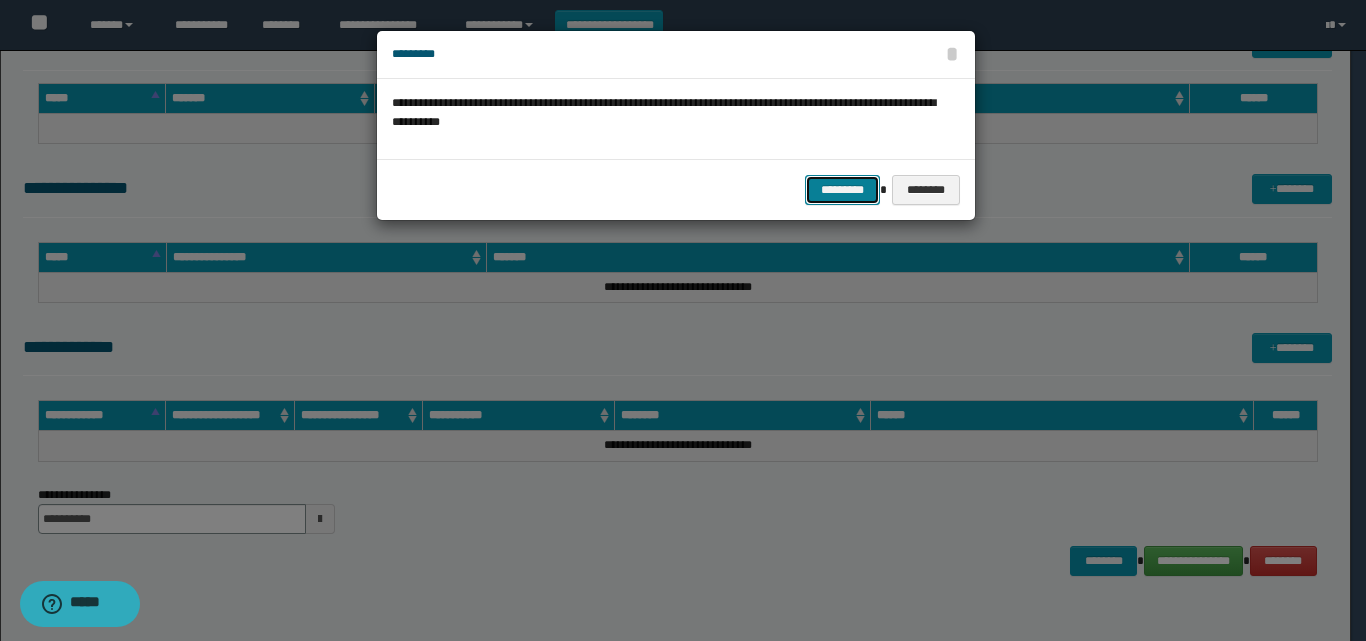 click on "*********" at bounding box center (842, 190) 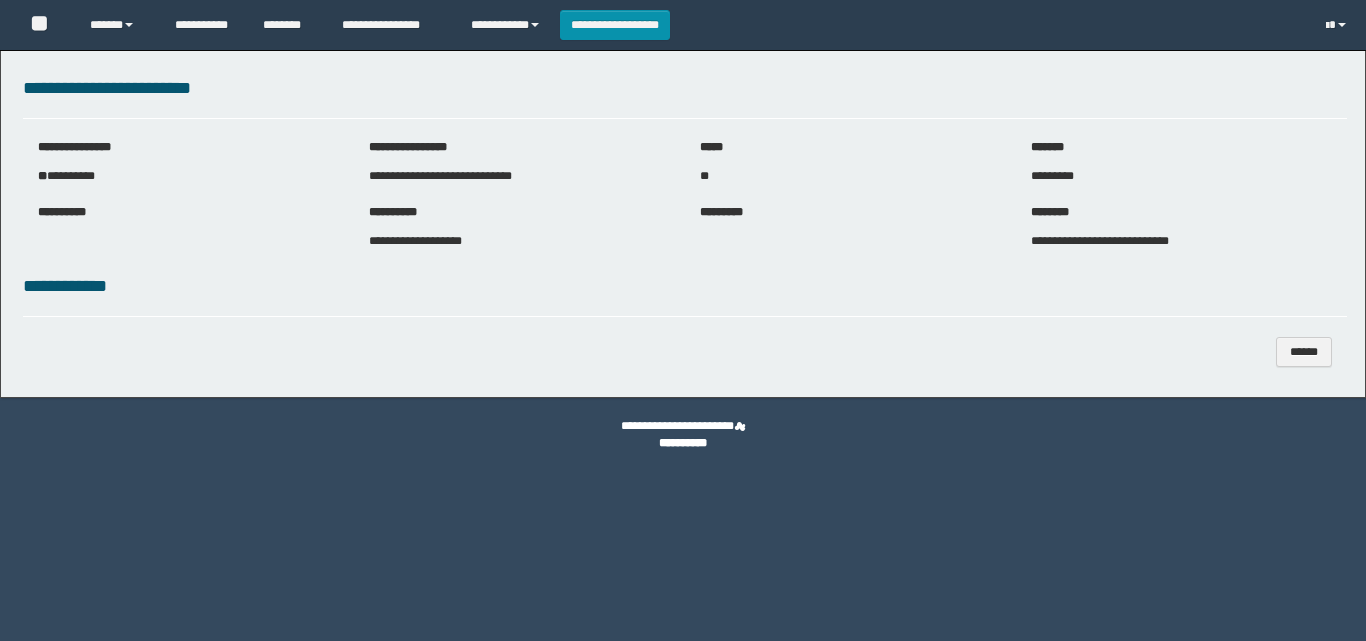 scroll, scrollTop: 0, scrollLeft: 0, axis: both 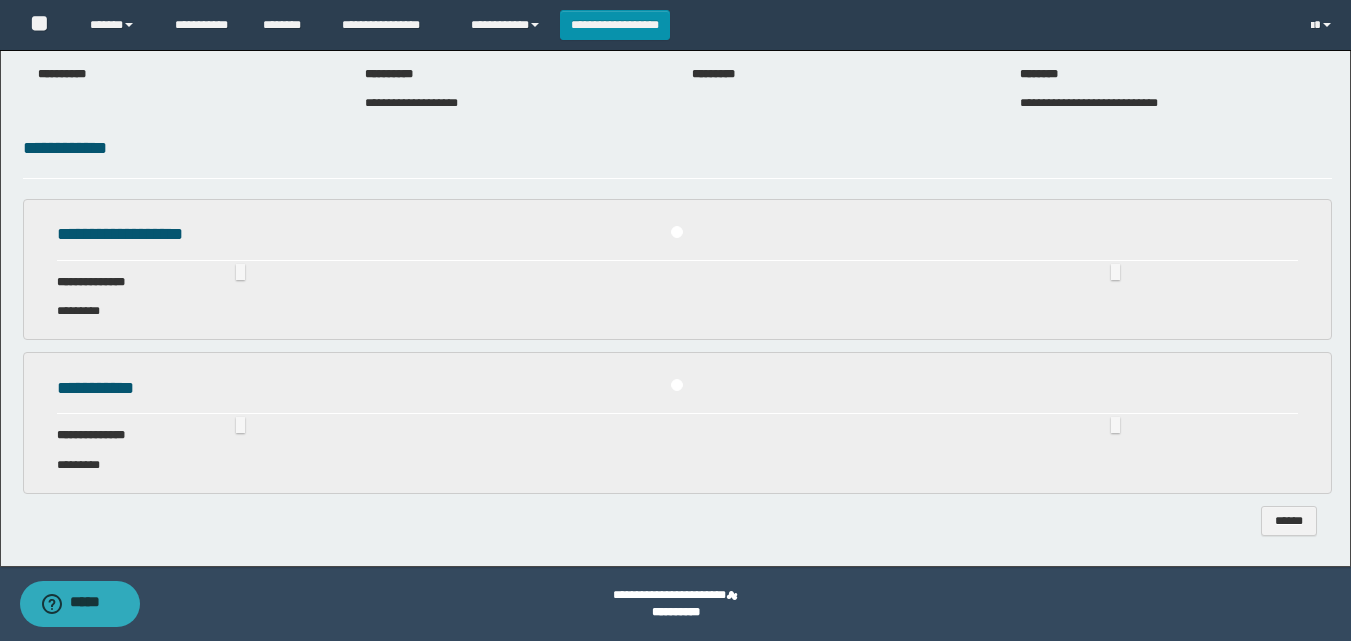 click on "**********" at bounding box center (677, 453) 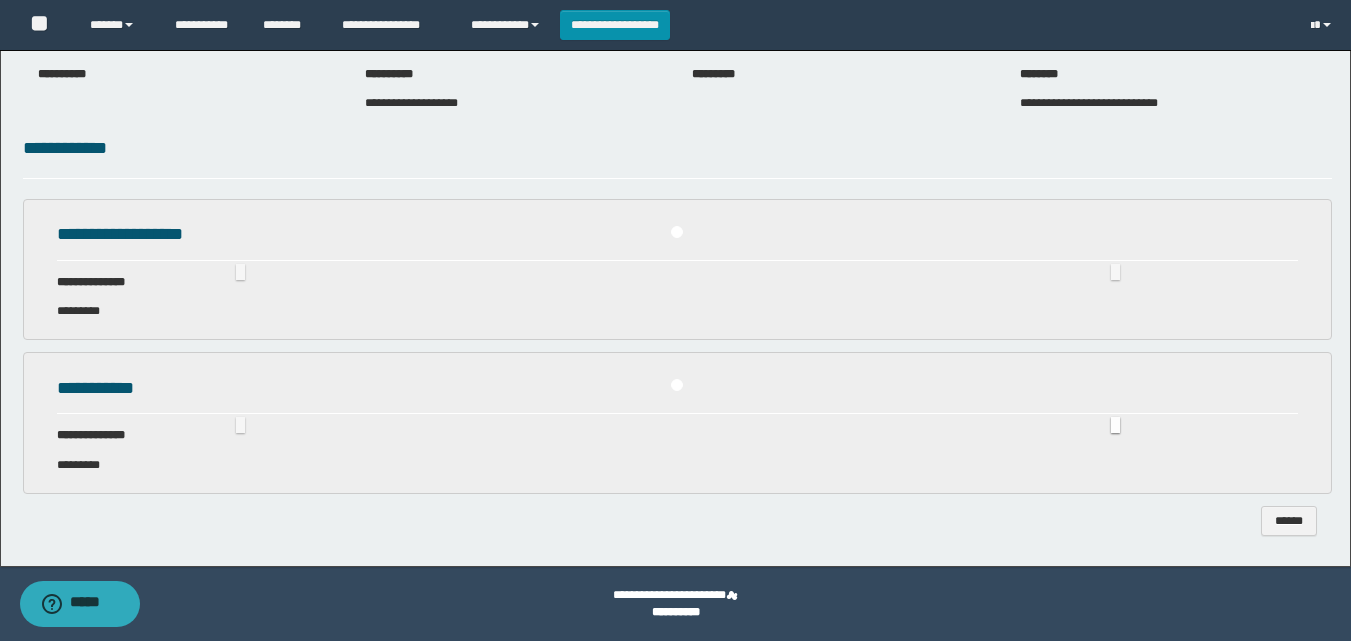 click at bounding box center (1115, 426) 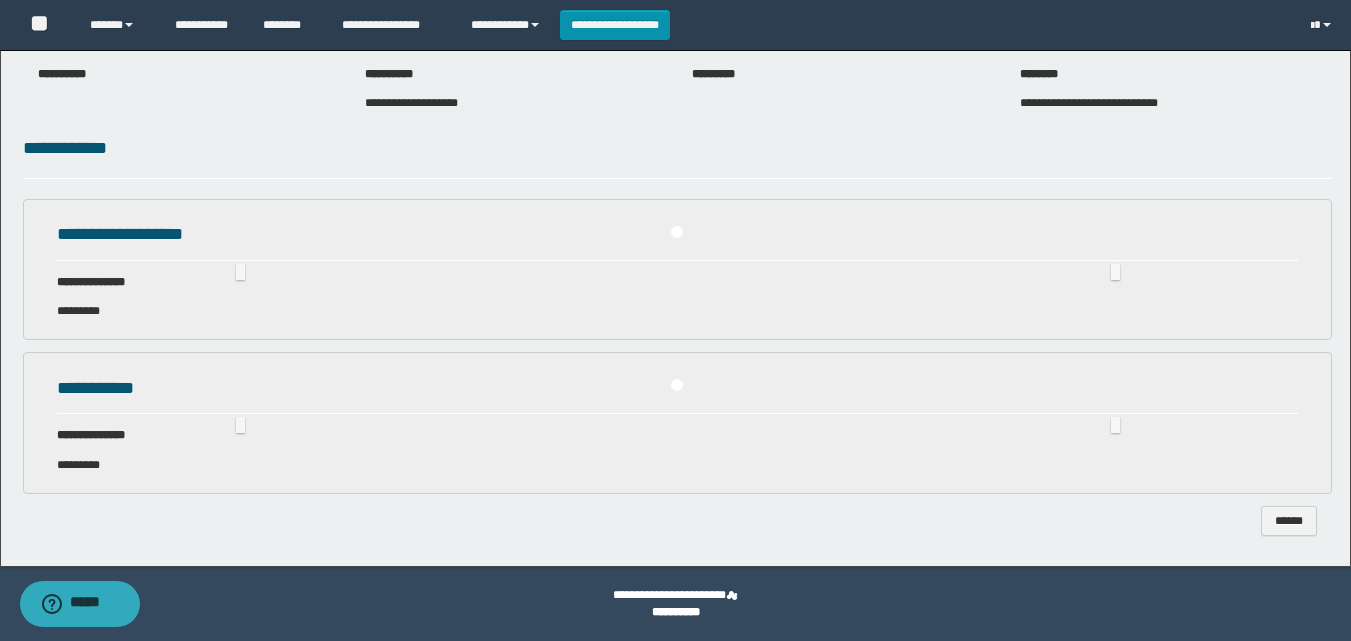 click on "**********" at bounding box center [677, 300] 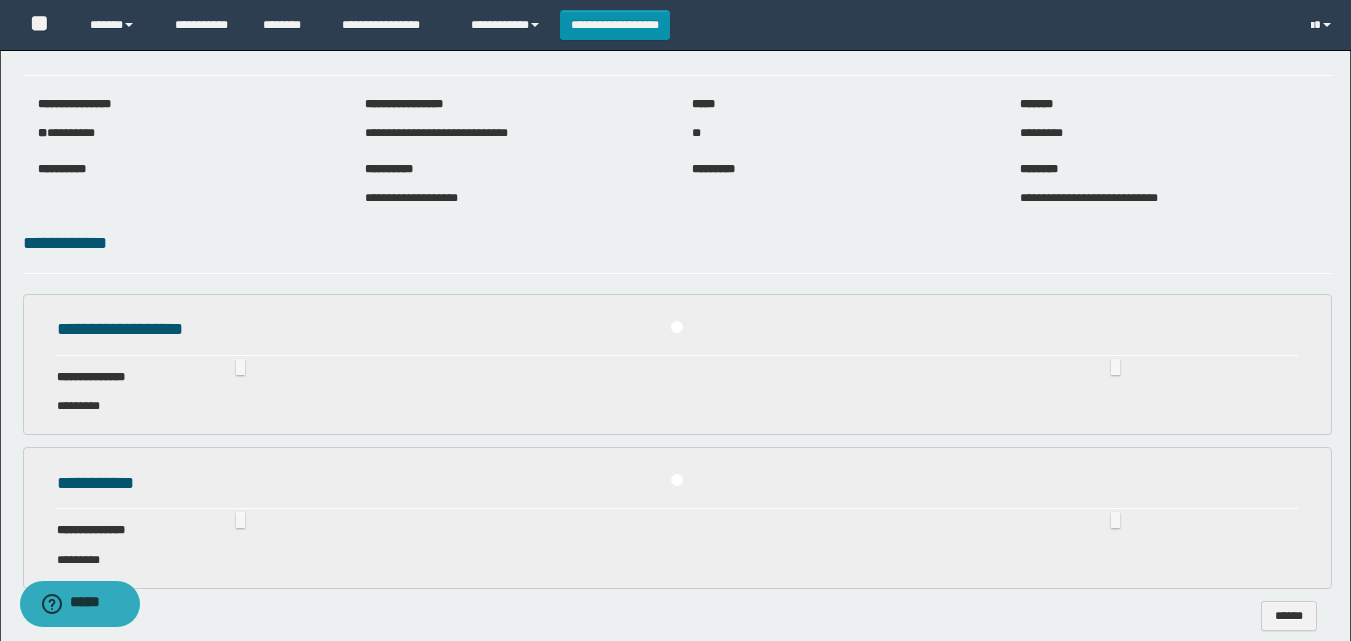 scroll, scrollTop: 0, scrollLeft: 0, axis: both 